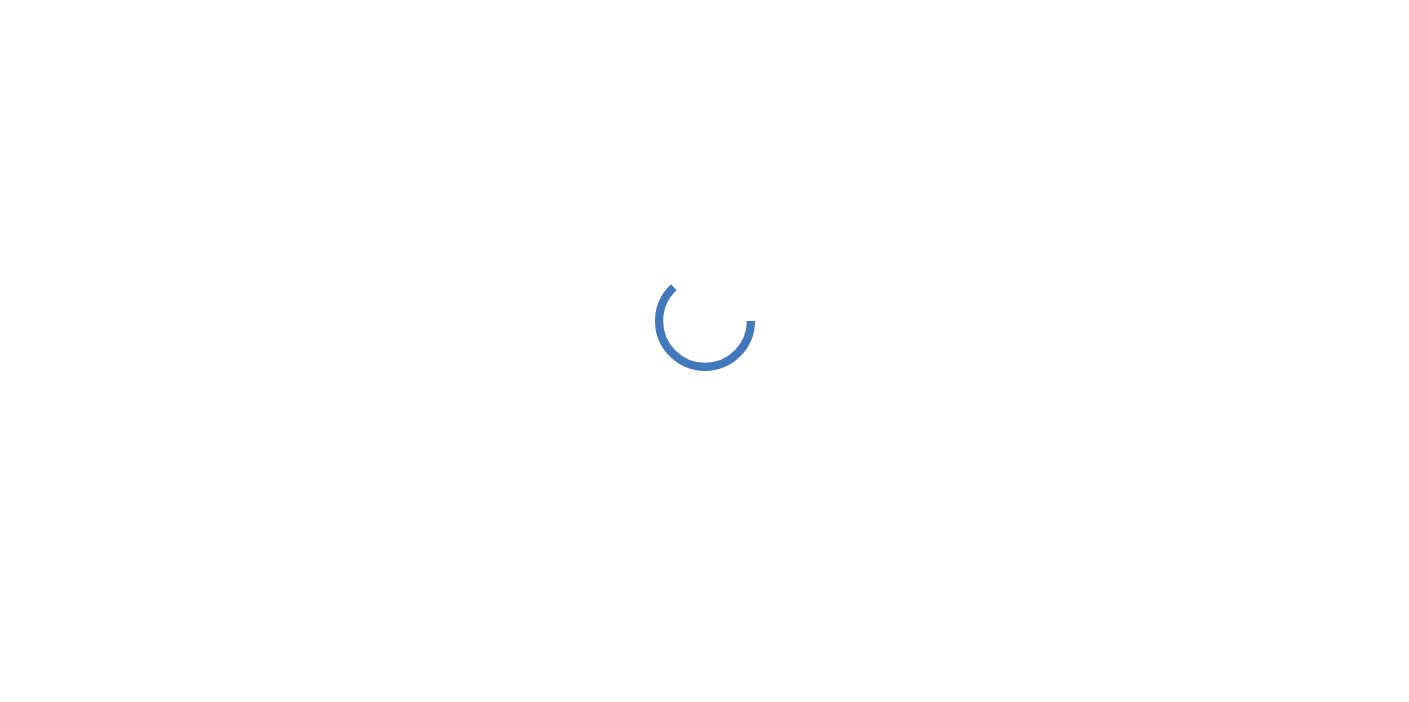 scroll, scrollTop: 0, scrollLeft: 0, axis: both 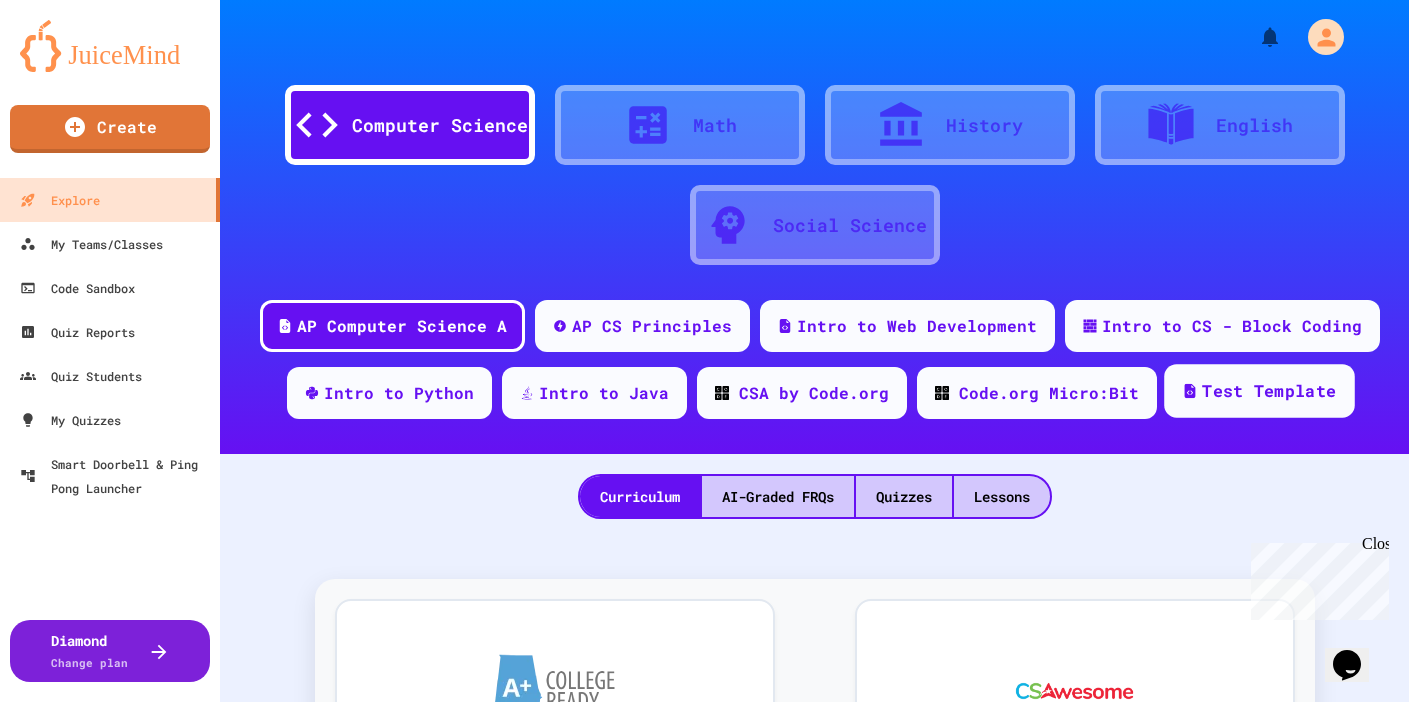 click on "Test Template" at bounding box center (1269, 391) 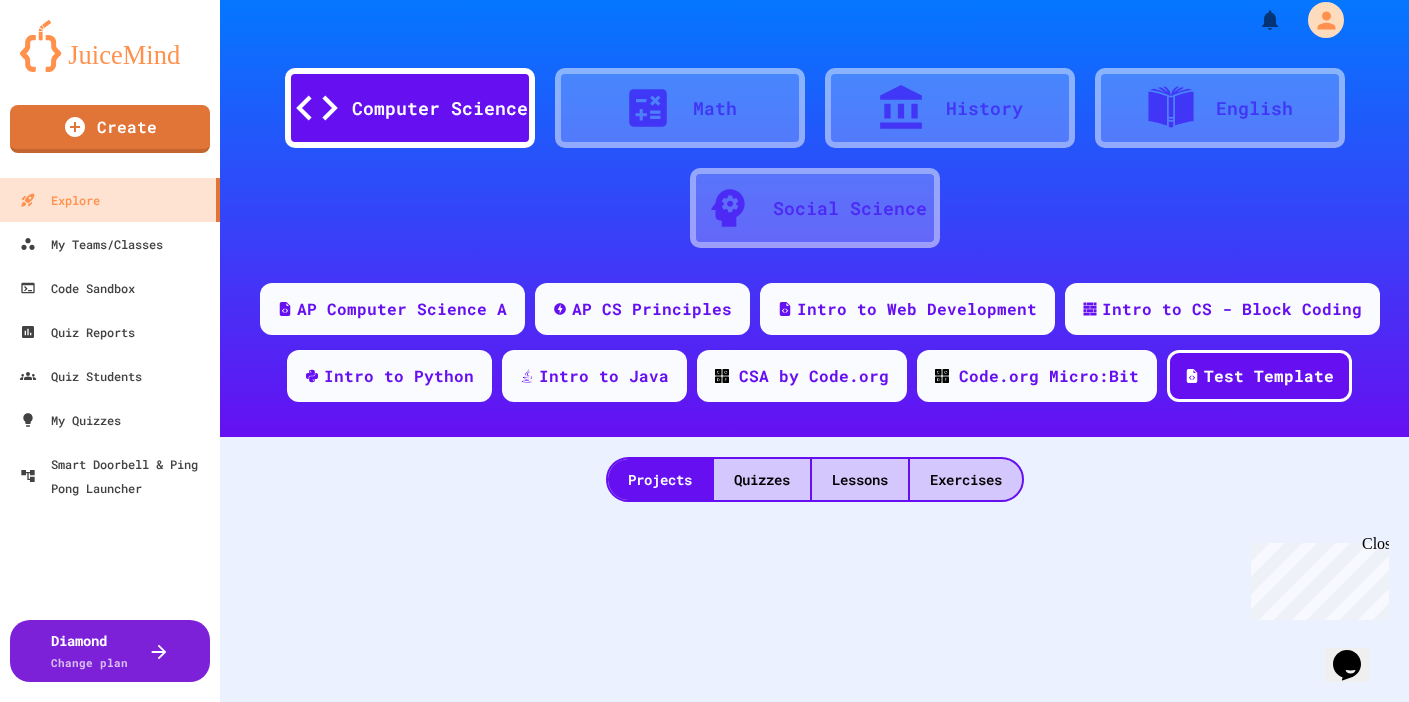 scroll, scrollTop: 0, scrollLeft: 0, axis: both 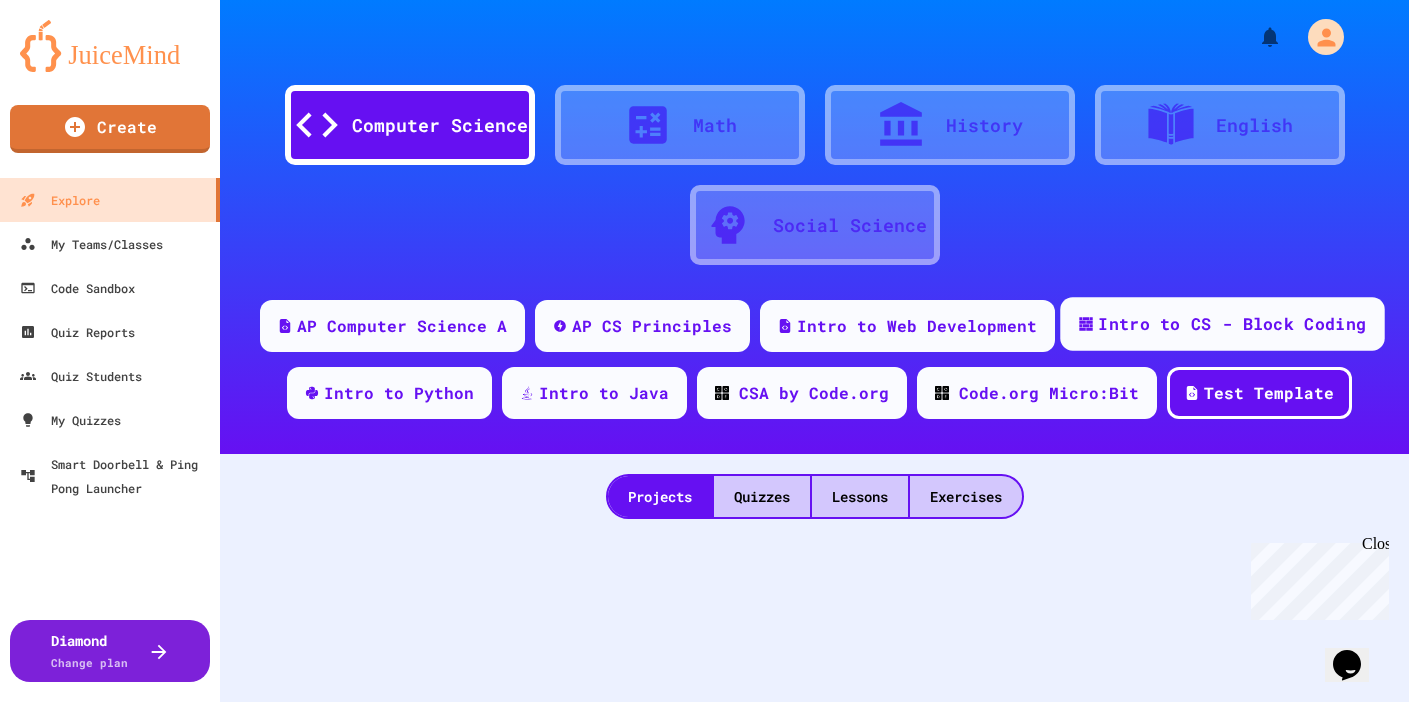 click on "Intro to CS - Block Coding" at bounding box center (1232, 324) 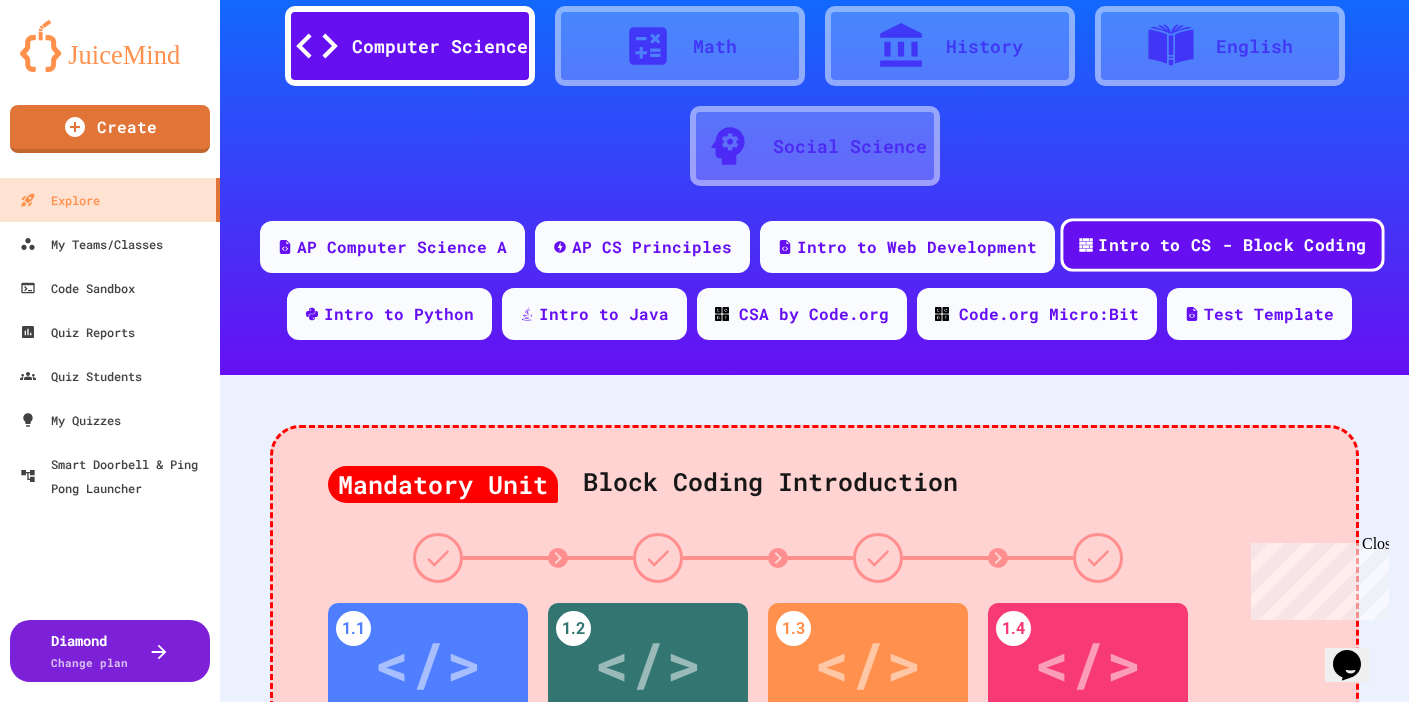 scroll, scrollTop: 0, scrollLeft: 0, axis: both 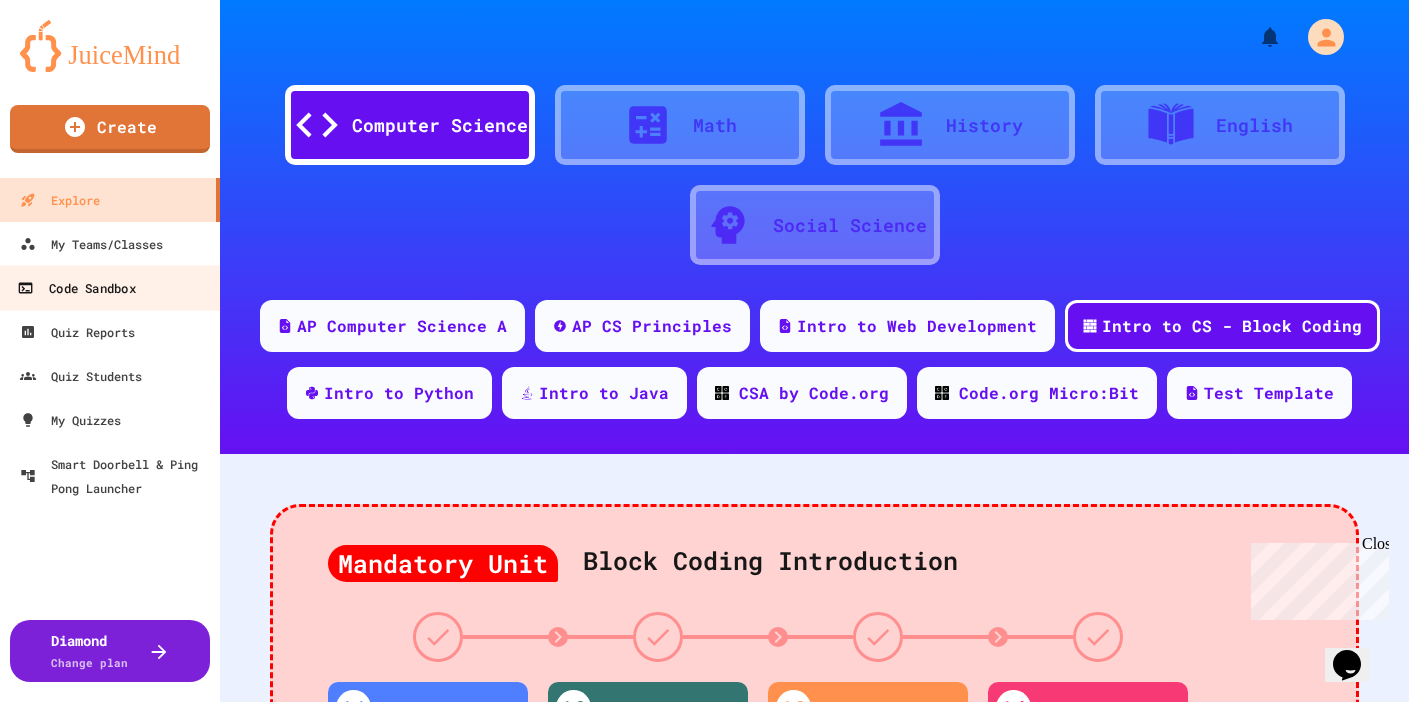 click on "Code Sandbox" at bounding box center (76, 288) 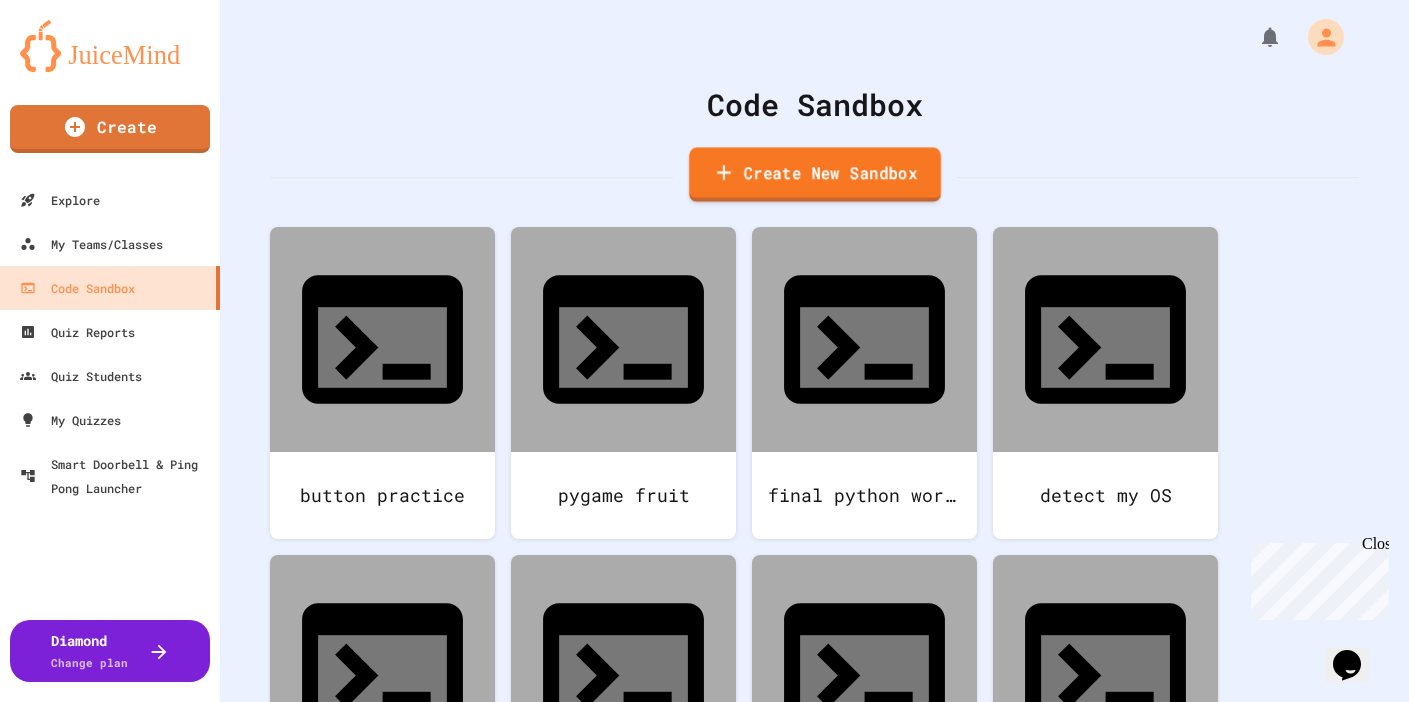 click on "Create New Sandbox" at bounding box center (815, 174) 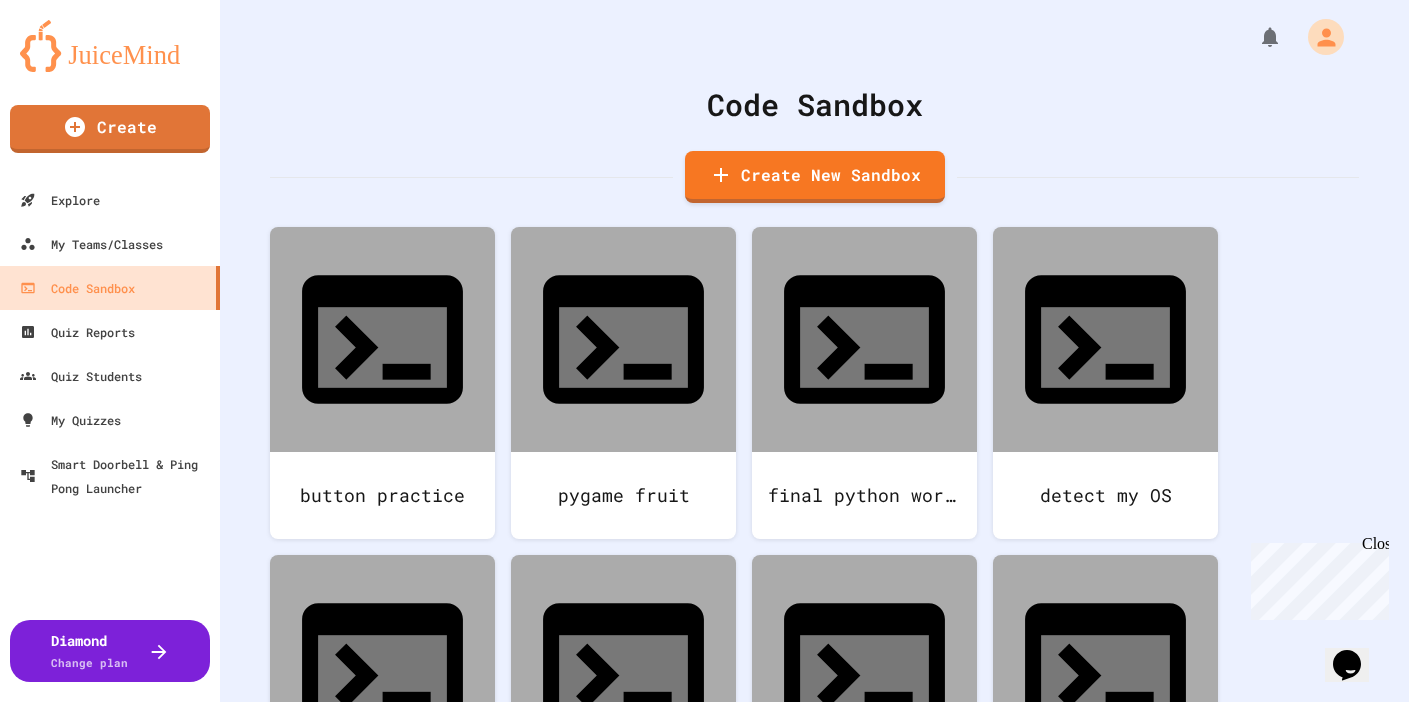 click at bounding box center (705, 799) 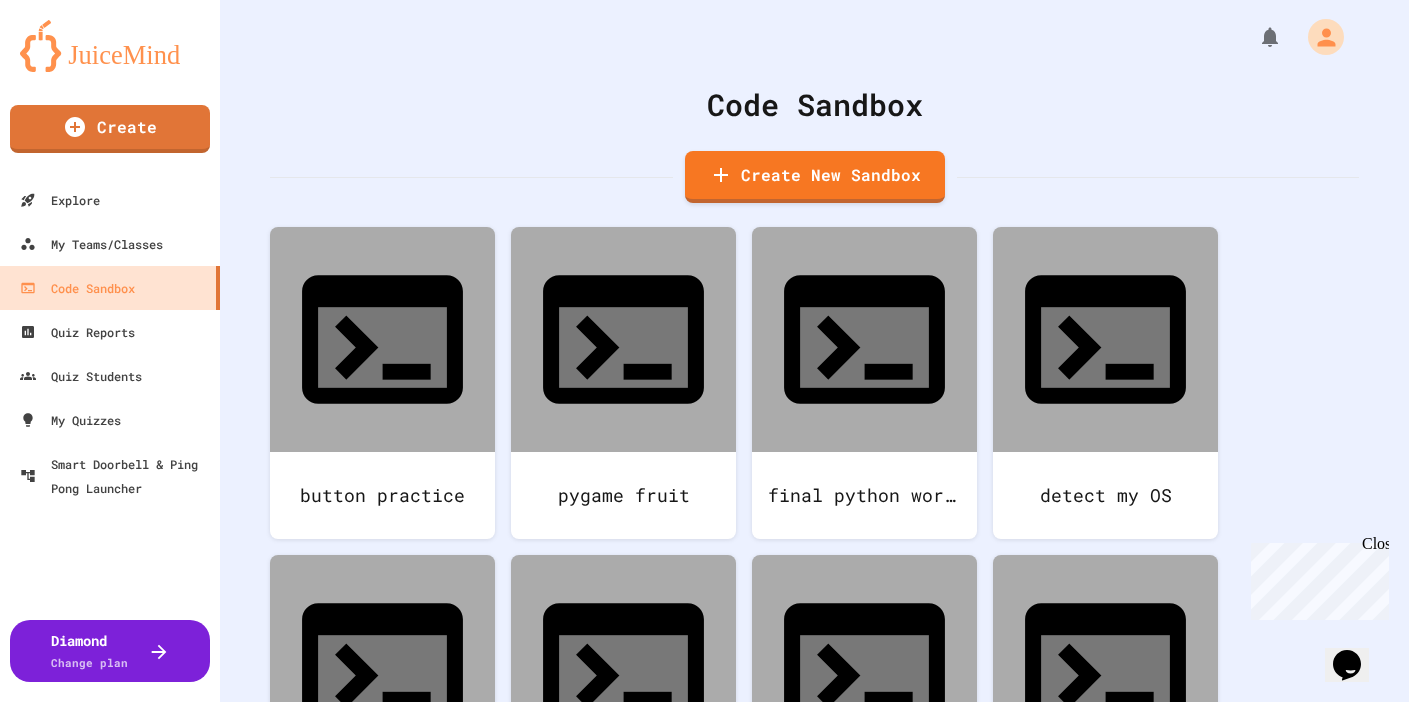scroll, scrollTop: 94, scrollLeft: 0, axis: vertical 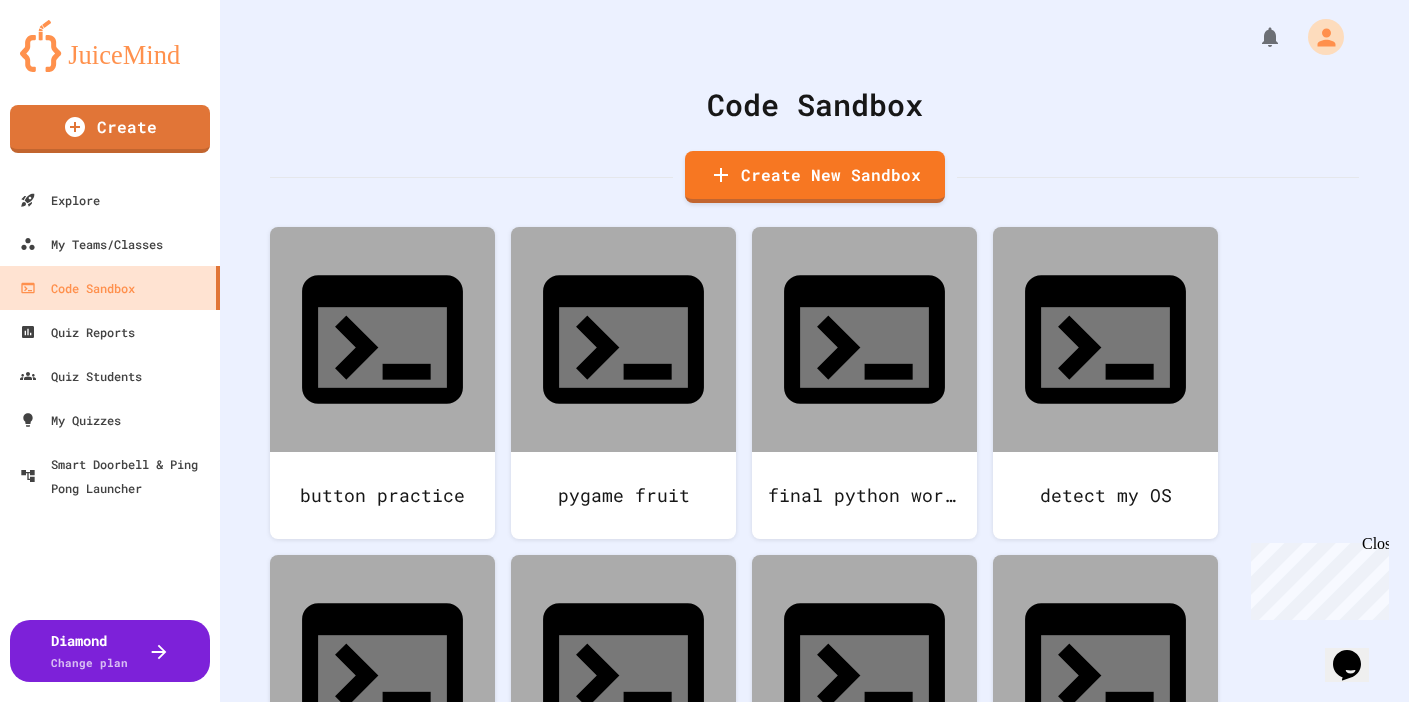 click on "Create Sandbox" at bounding box center (704, 1263) 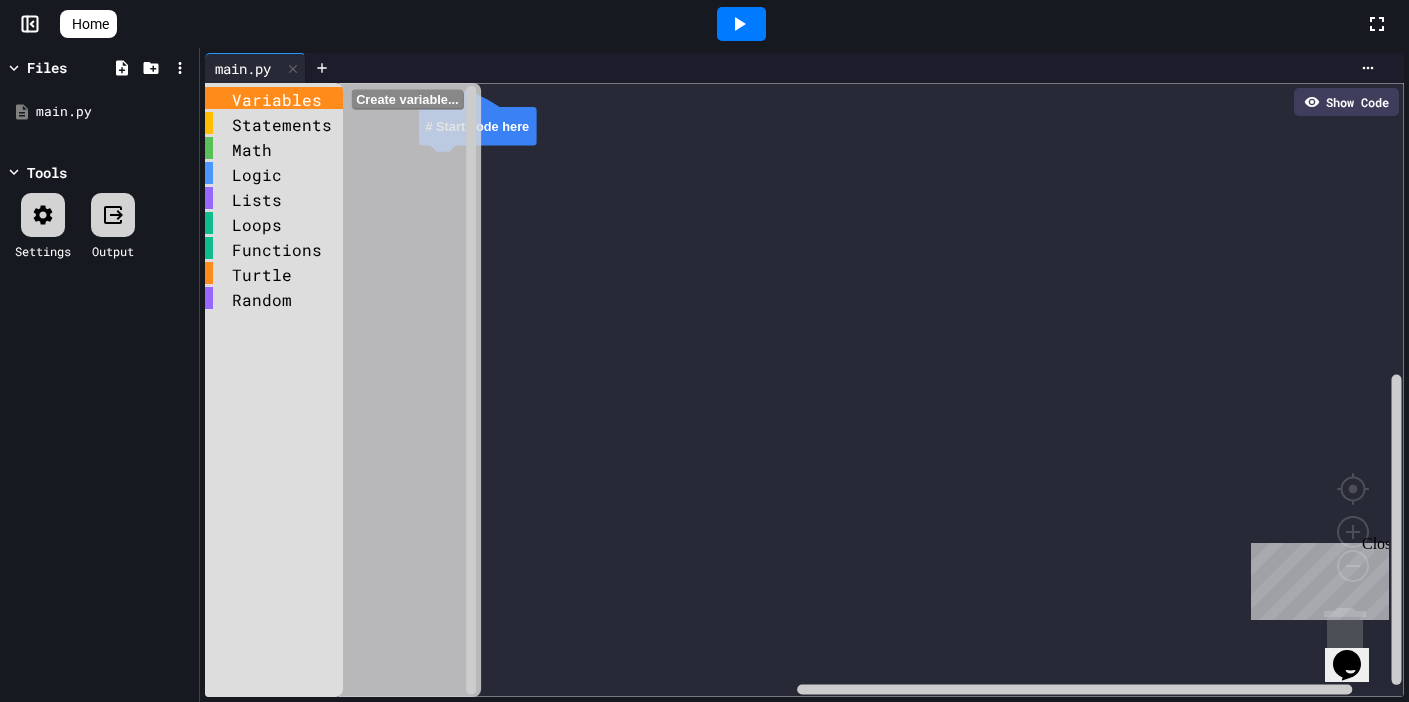 click on "Variables" at bounding box center (274, 98) 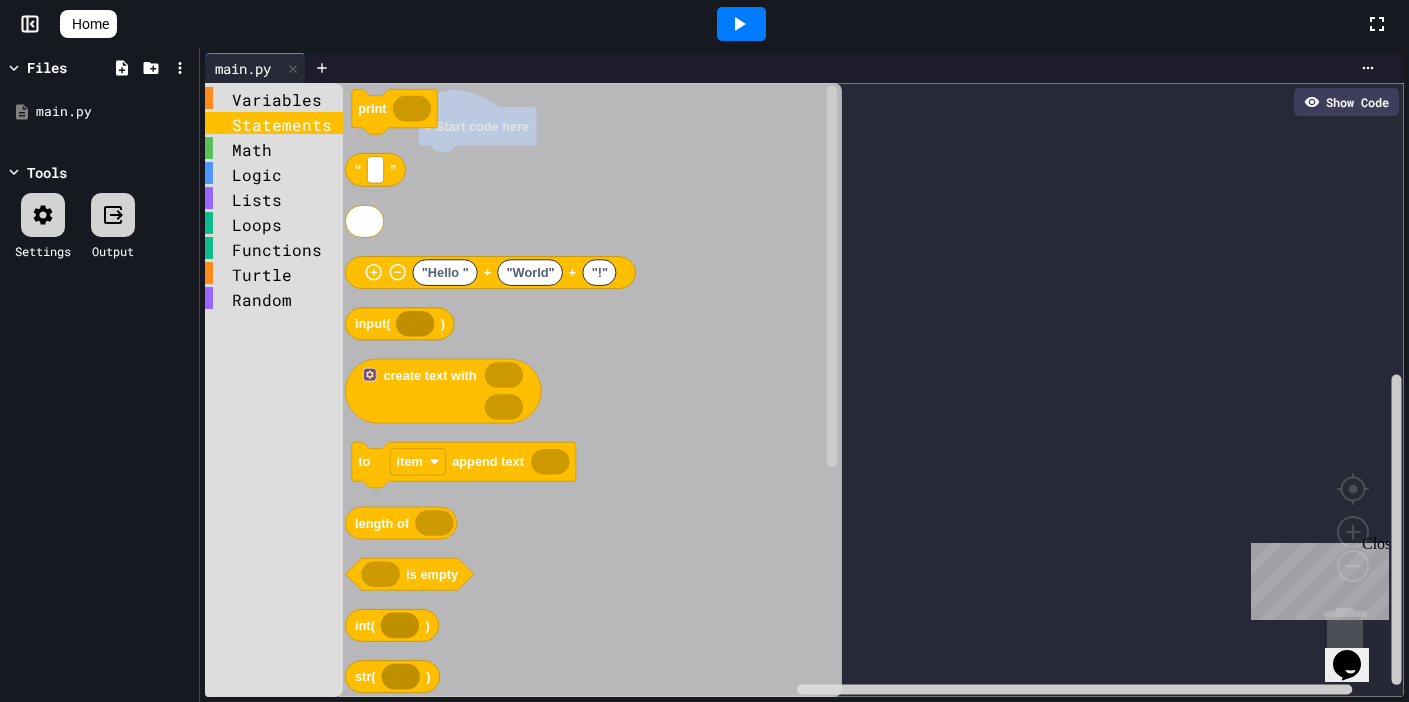click on "Statements" at bounding box center (274, 123) 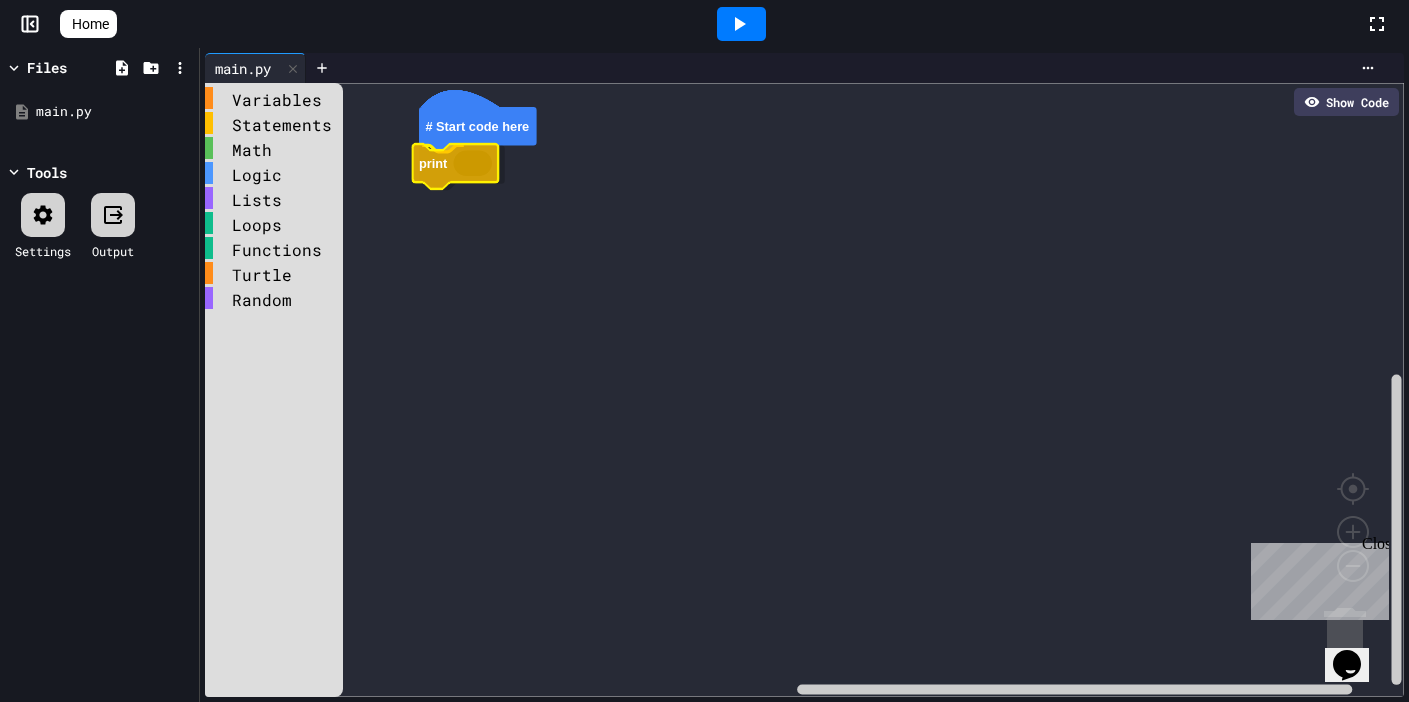 click on "Variables Statements Math Logic Lists Loops Functions Turtle Random # Start code here print print “   ”   "Hello " "World" "!"   + +   input( ) create text with to item append text length of is empty int( ) str( ) float( ) trim spaces from both sides of in text find first occurrence of text in text get letter # in text get substring from letter # to letter # to UPPER CASE prompt for text with message print" at bounding box center (804, 390) 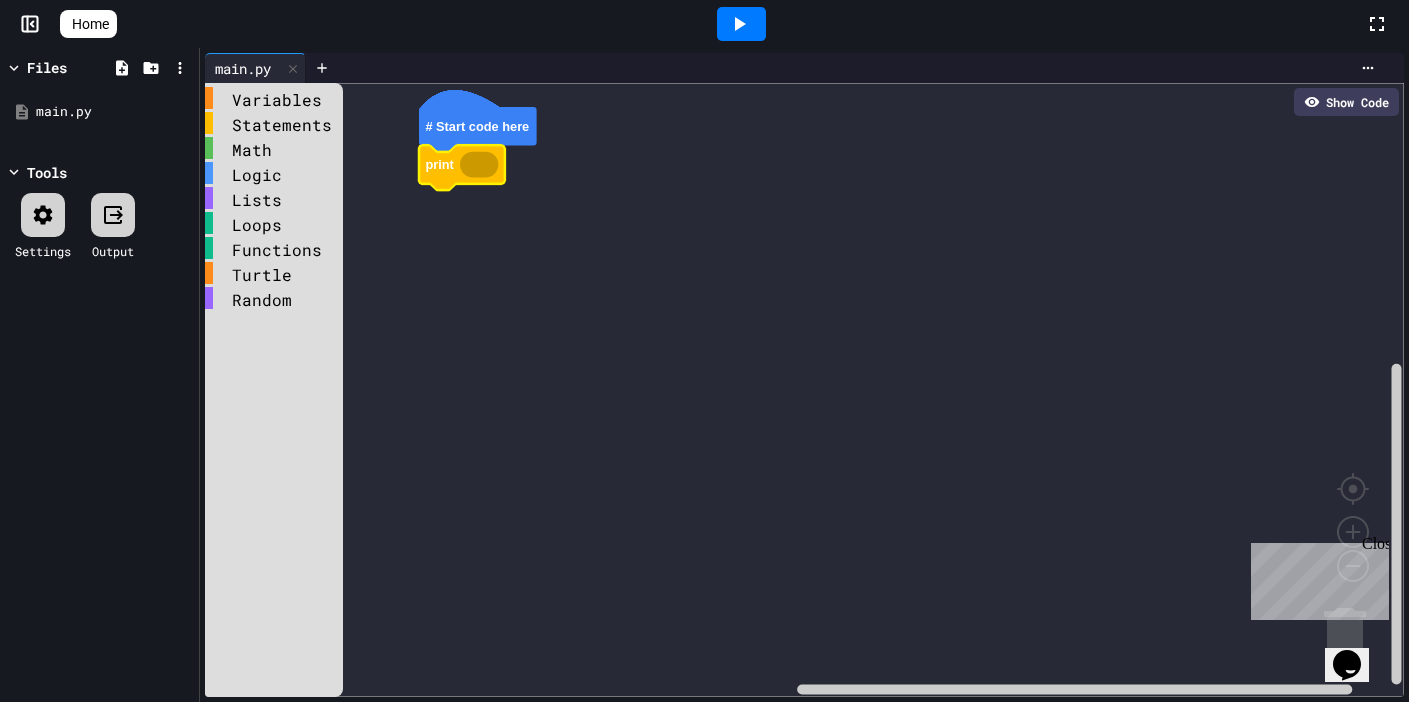 click 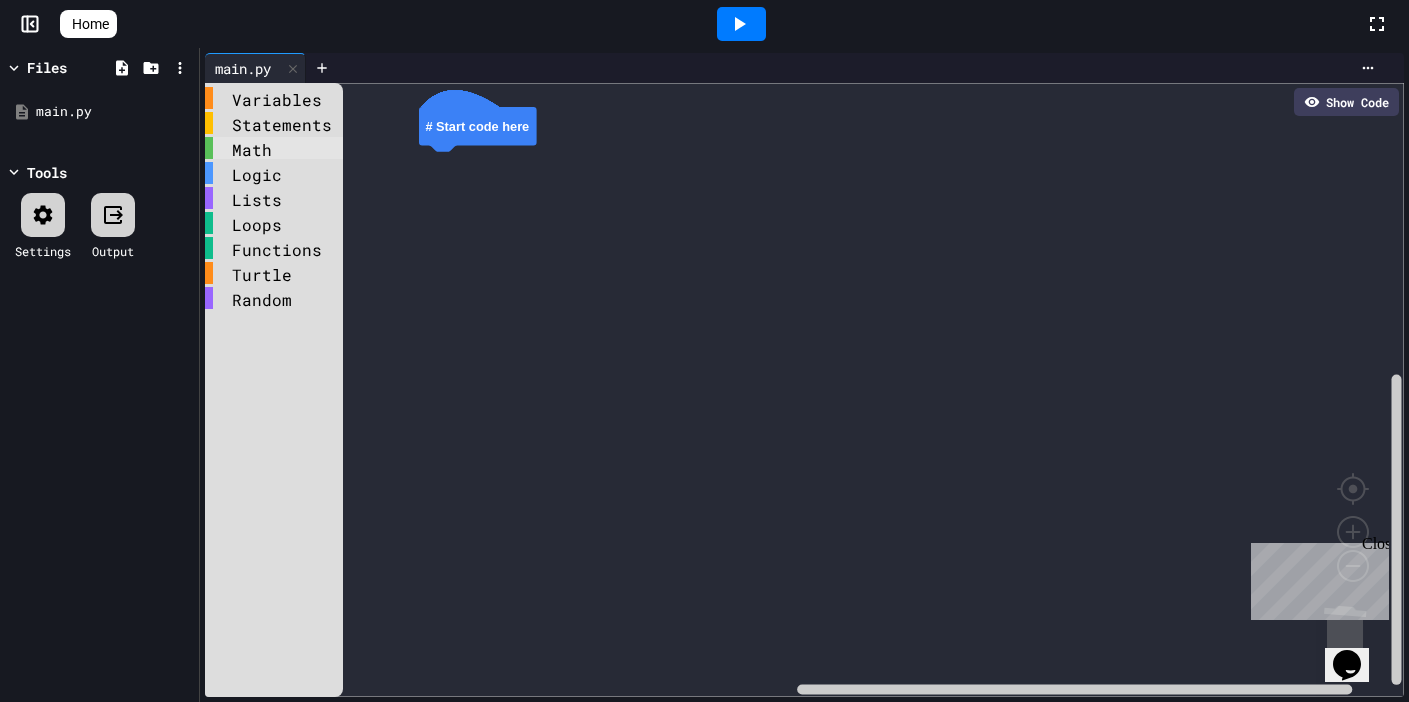 click on "Math" at bounding box center [274, 148] 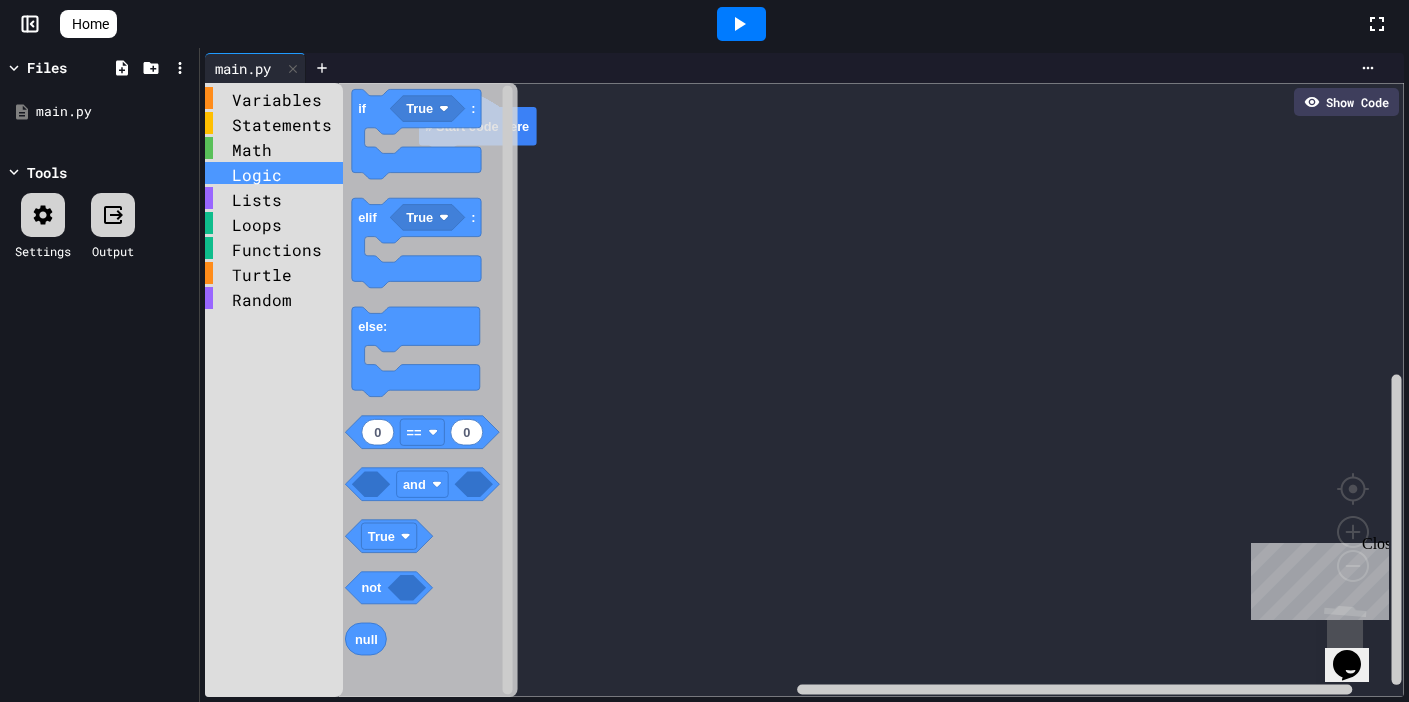 click on "Logic" at bounding box center (274, 173) 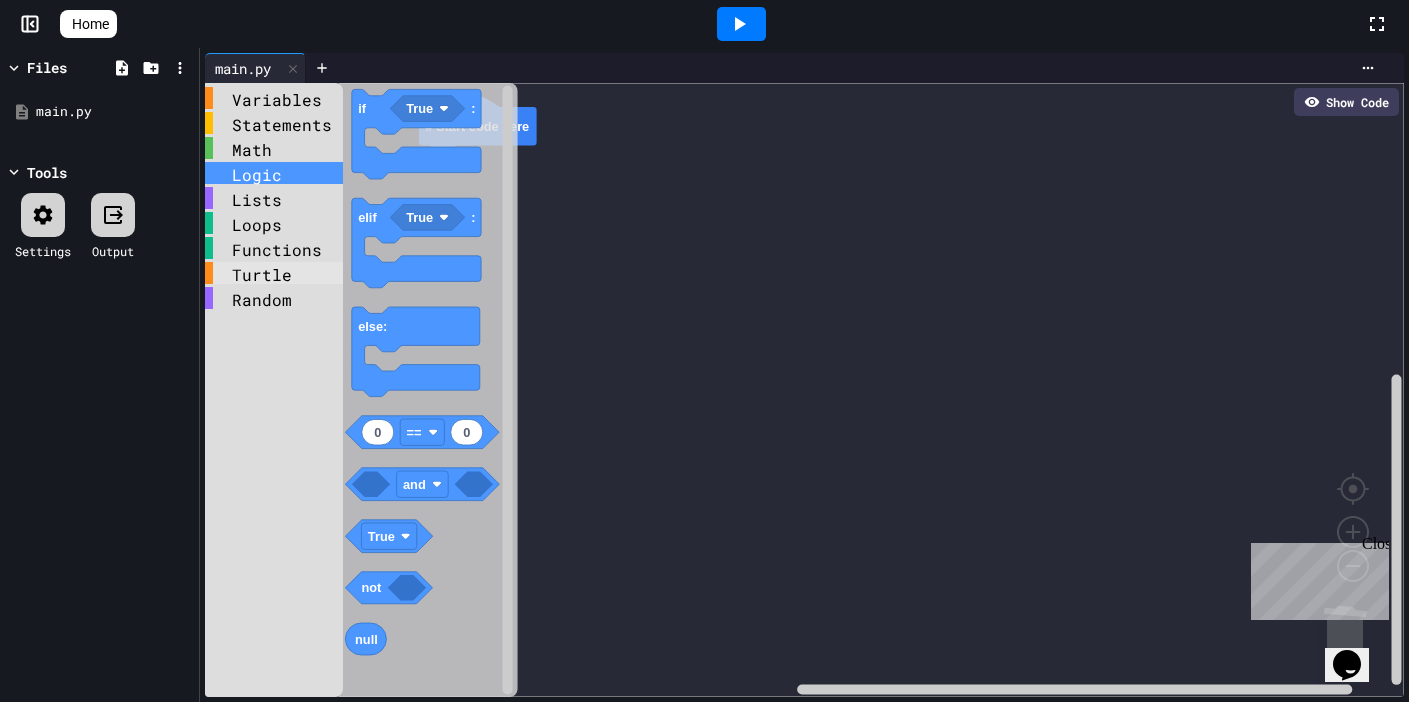 click on "Turtle" at bounding box center [274, 273] 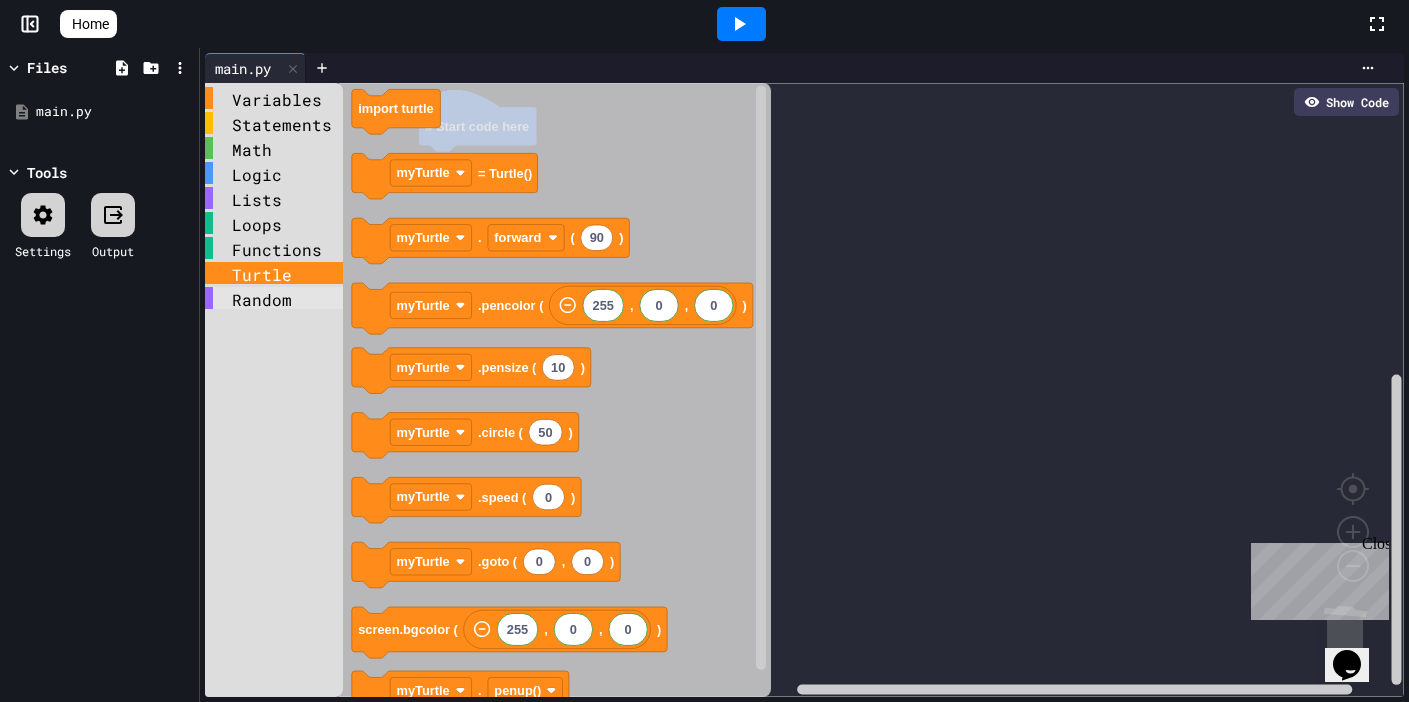 click on "Random" at bounding box center [274, 298] 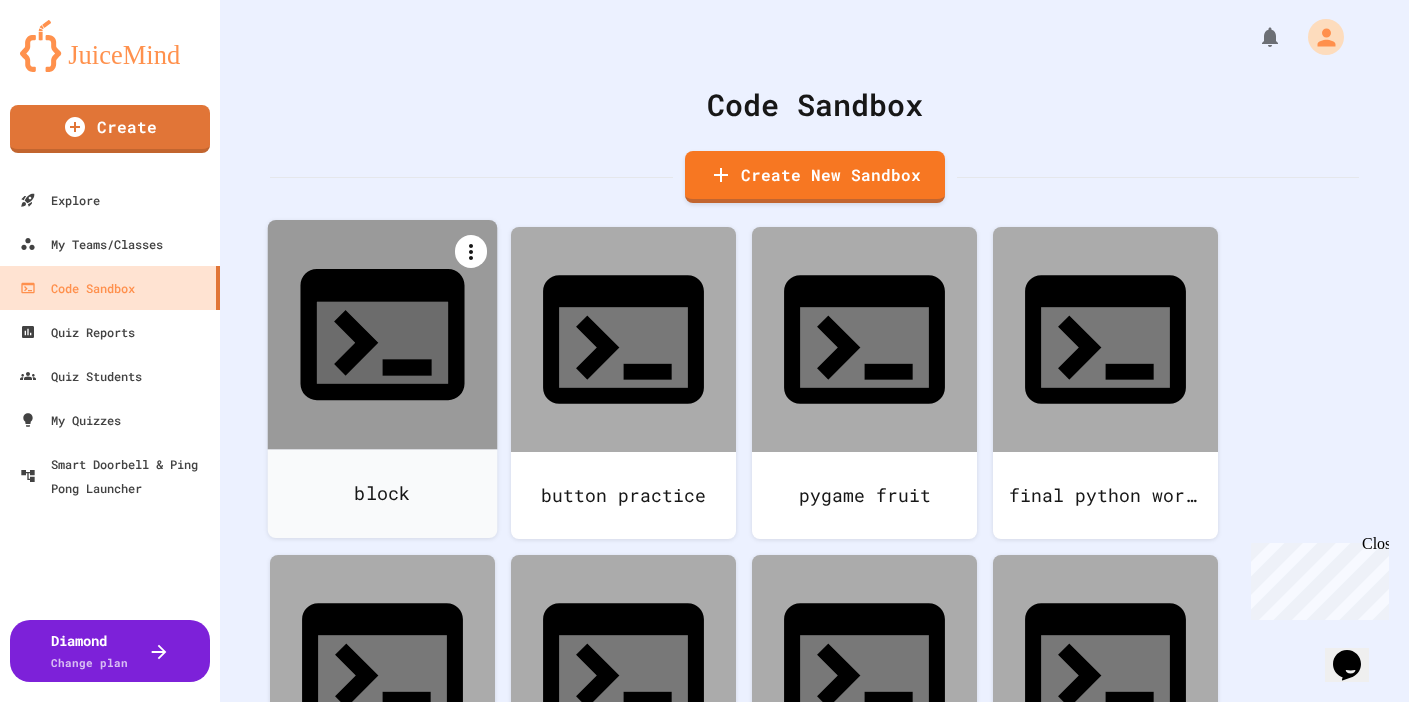 click 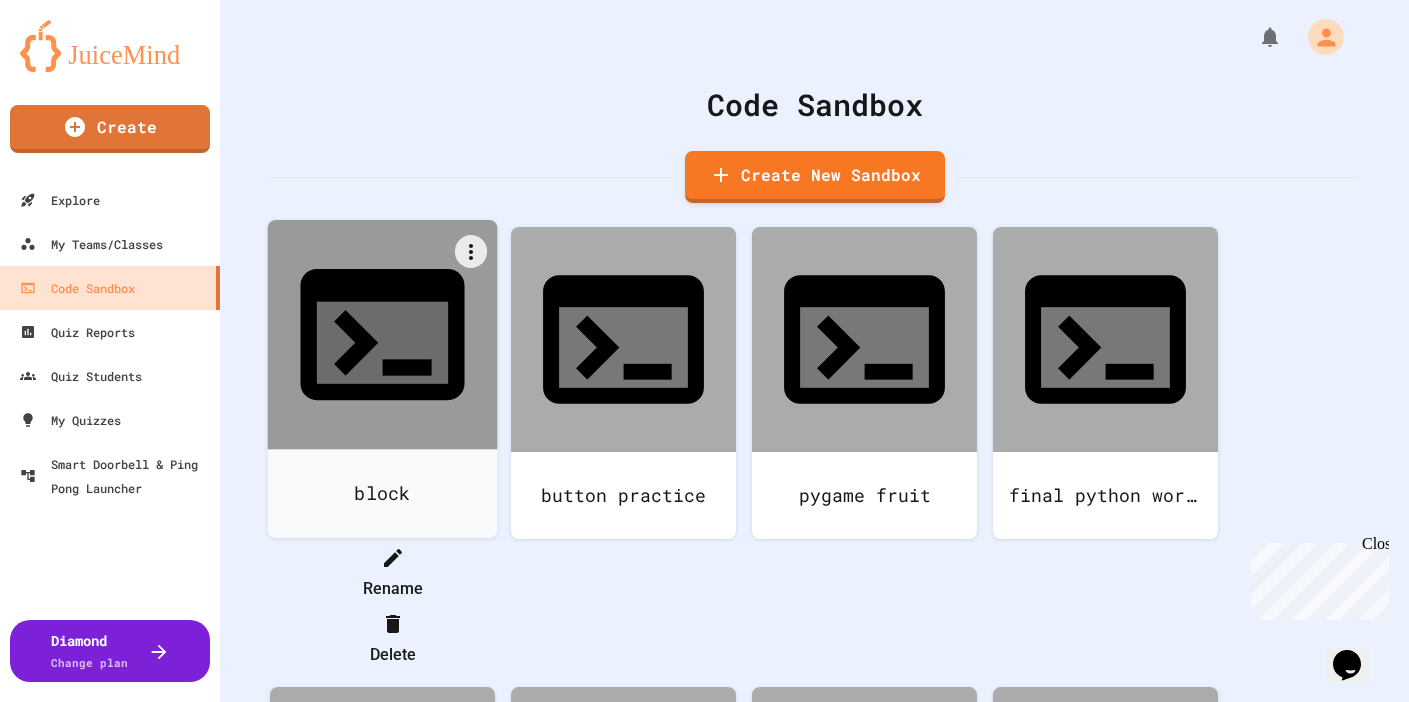 click on "Delete" at bounding box center (392, 639) 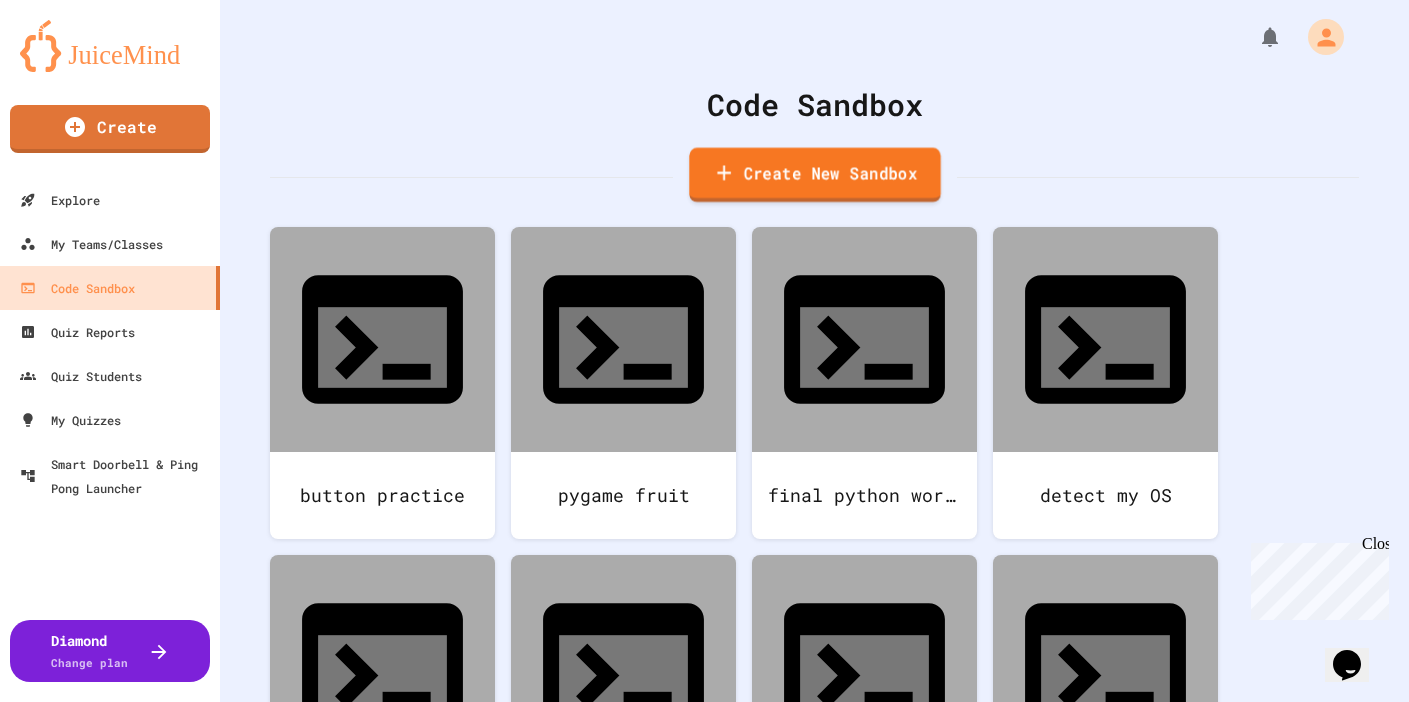 click on "Create New Sandbox" at bounding box center [814, 175] 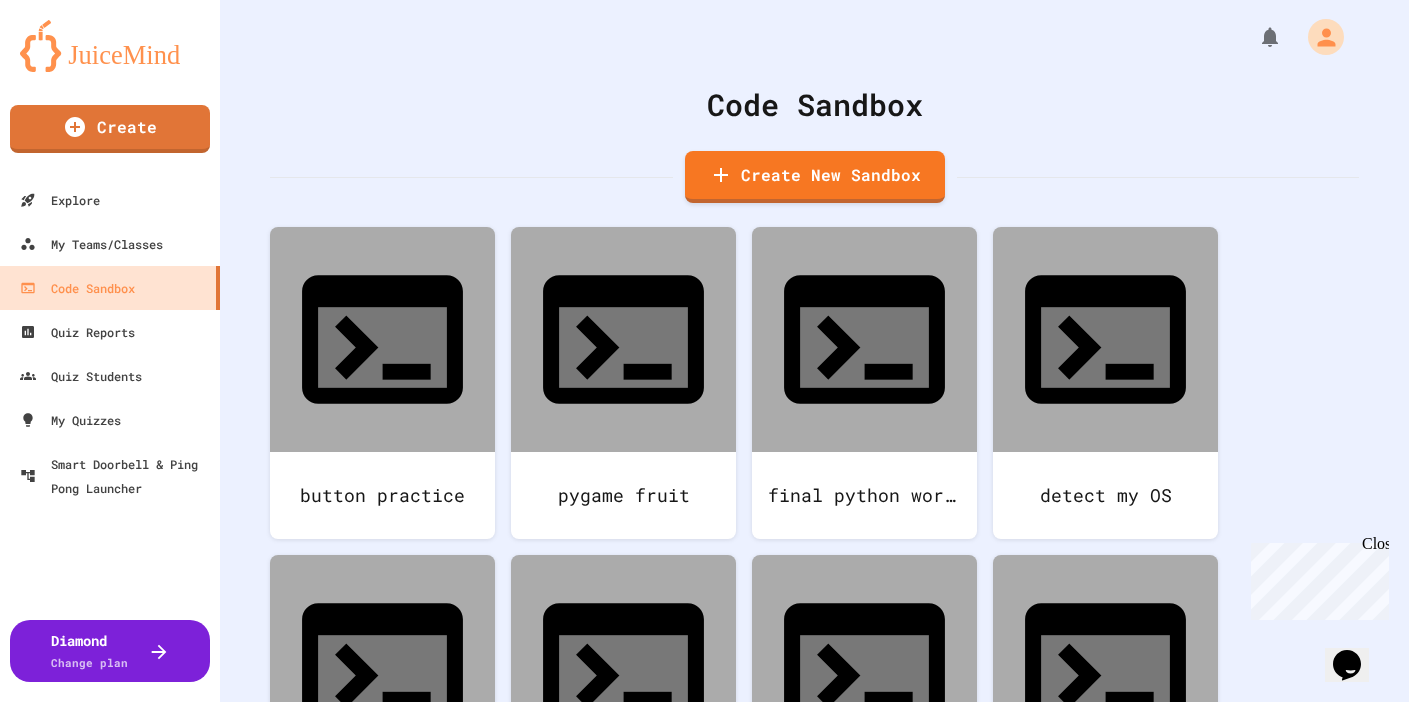 click on "We are updating our servers at 7PM EST on 3/11/2025. JuiceMind should continue to work as expected, but if you experience any issues, please chat with us. Create Explore My Teams/Classes Code Sandbox Quiz Reports Quiz Students My Quizzes Smart Doorbell & Ping Pong Launcher Diamond Change plan Code Sandbox Create New Sandbox button practice pygame fruit final python word game detect my OS image css examples sandbox python review multi page website turtle test Create a new Sandbox Sandbox Language p5.js **** Sandbox Language Create Sandbox" at bounding box center [704, 351] 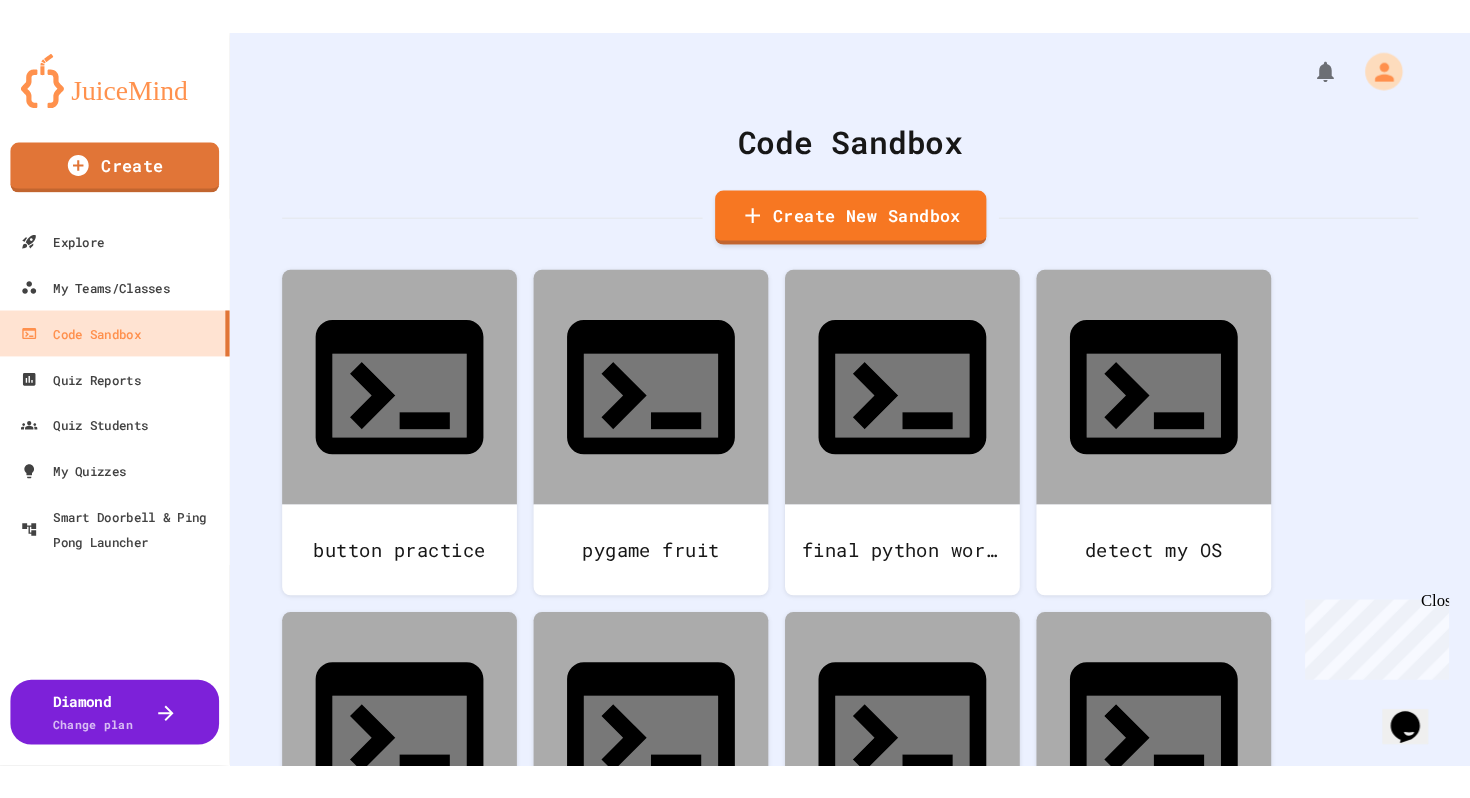 scroll, scrollTop: 94, scrollLeft: 0, axis: vertical 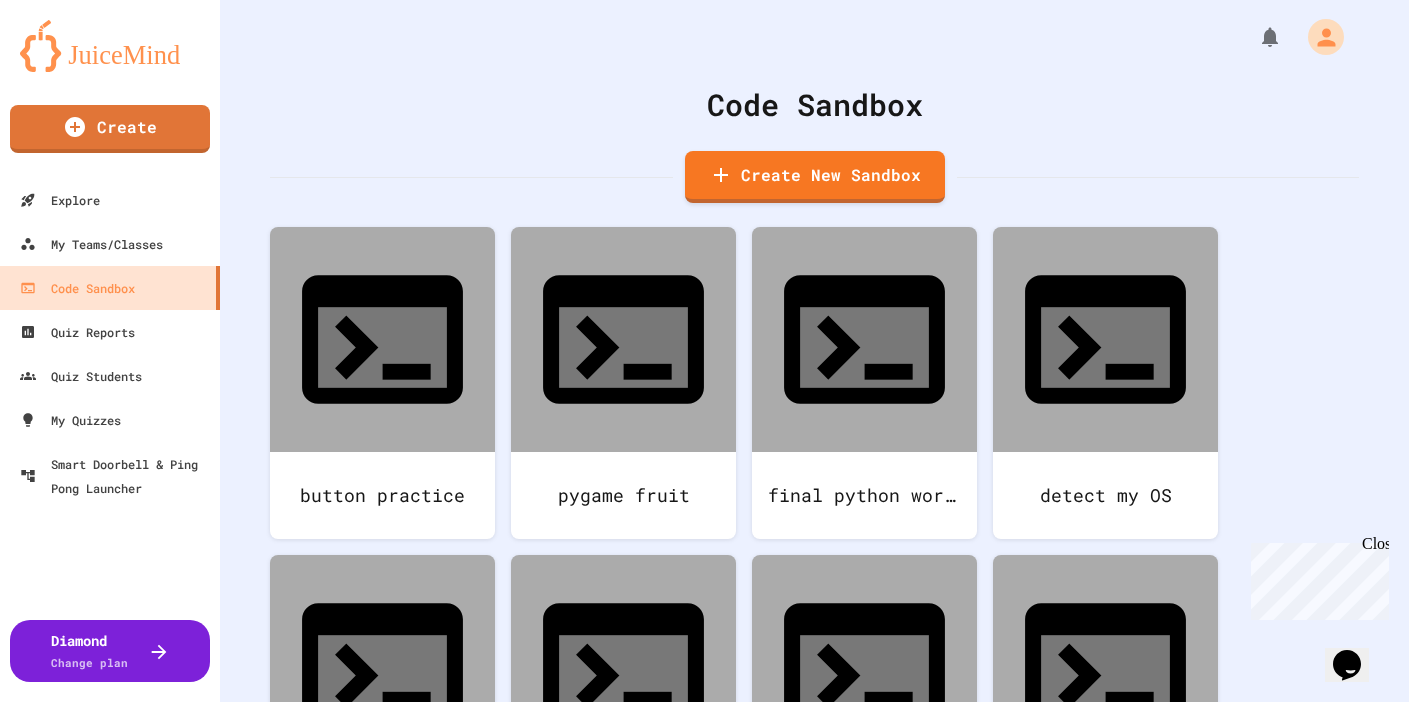 click on "p5.js" at bounding box center (714, 1913) 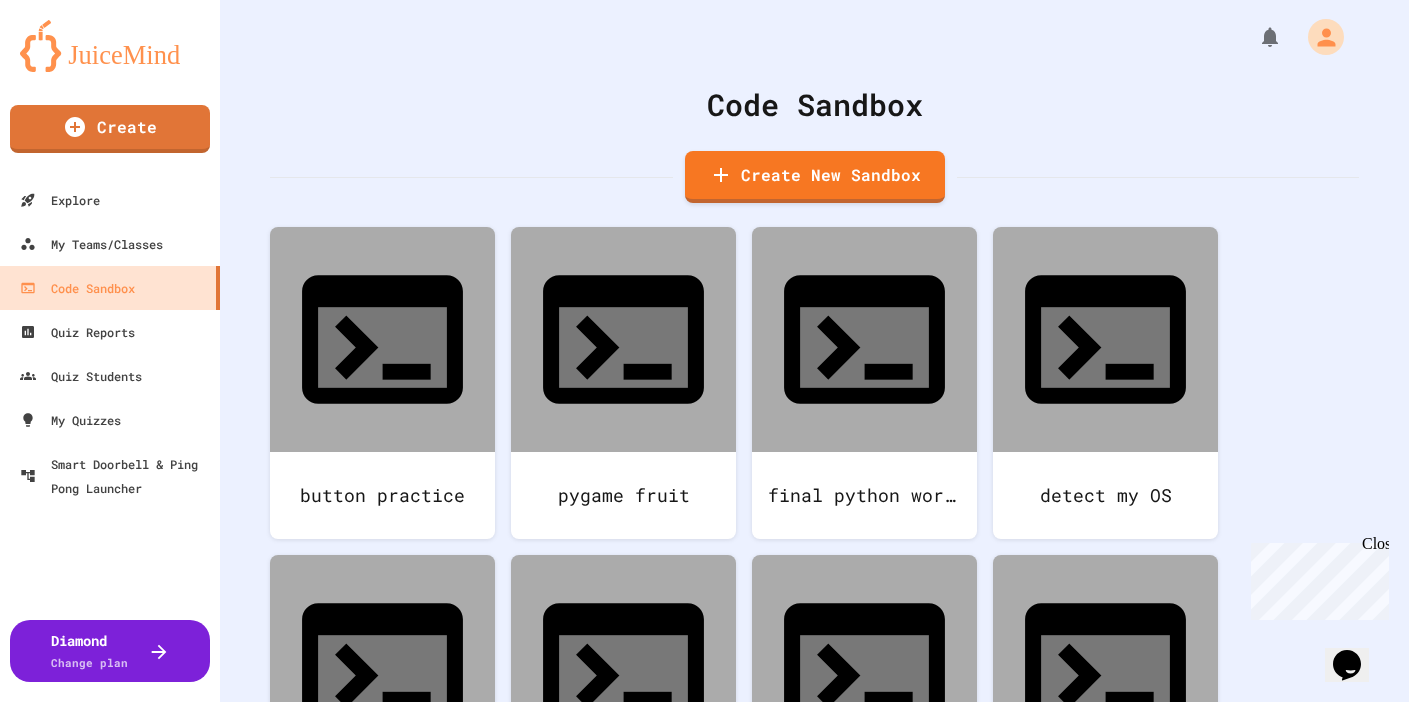 click at bounding box center [705, 799] 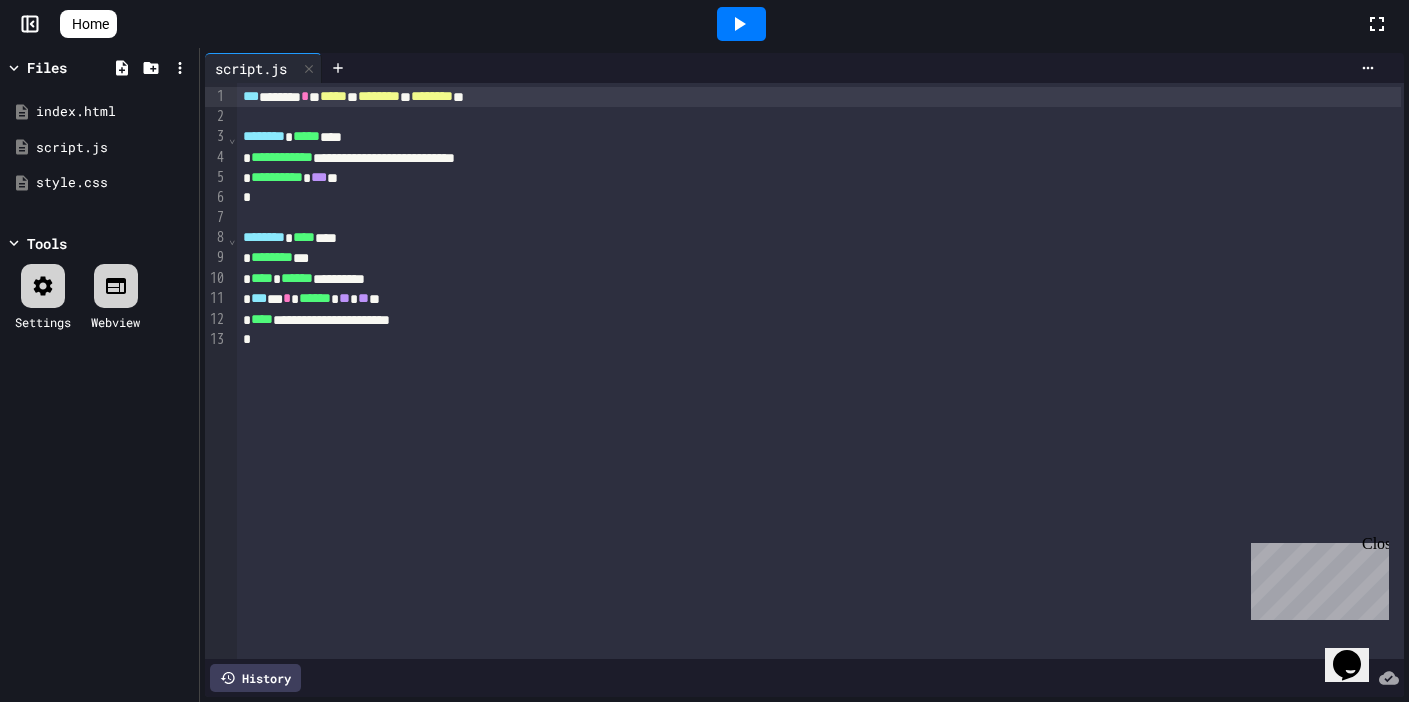 click at bounding box center (741, 24) 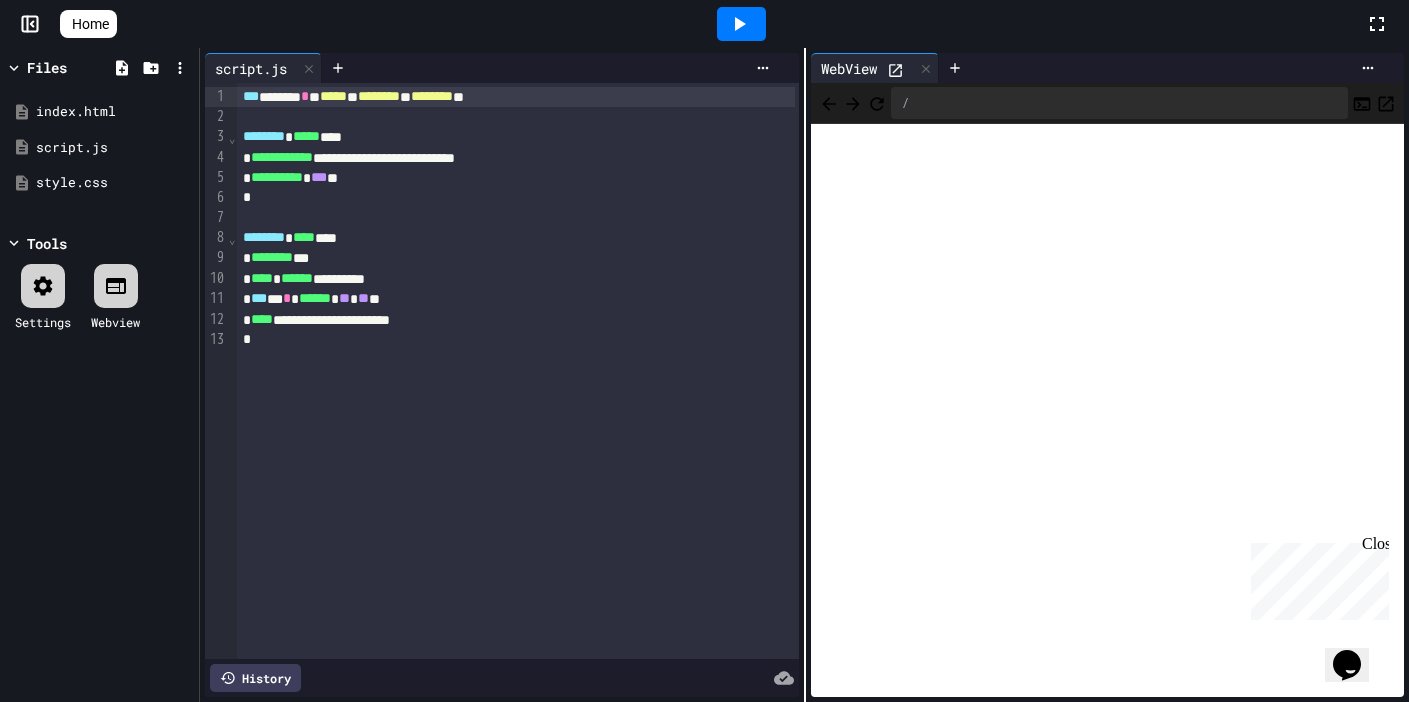 click on "**********" at bounding box center (516, 158) 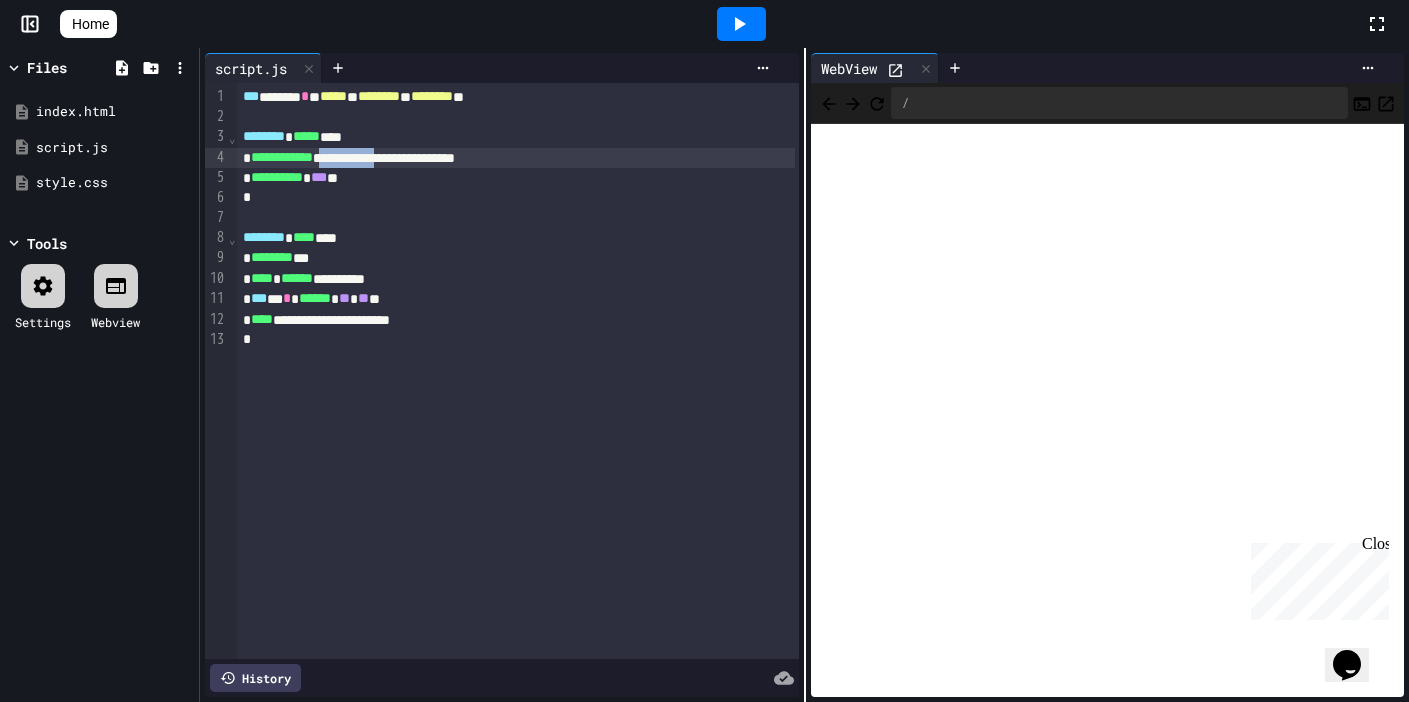 click on "**********" at bounding box center (516, 158) 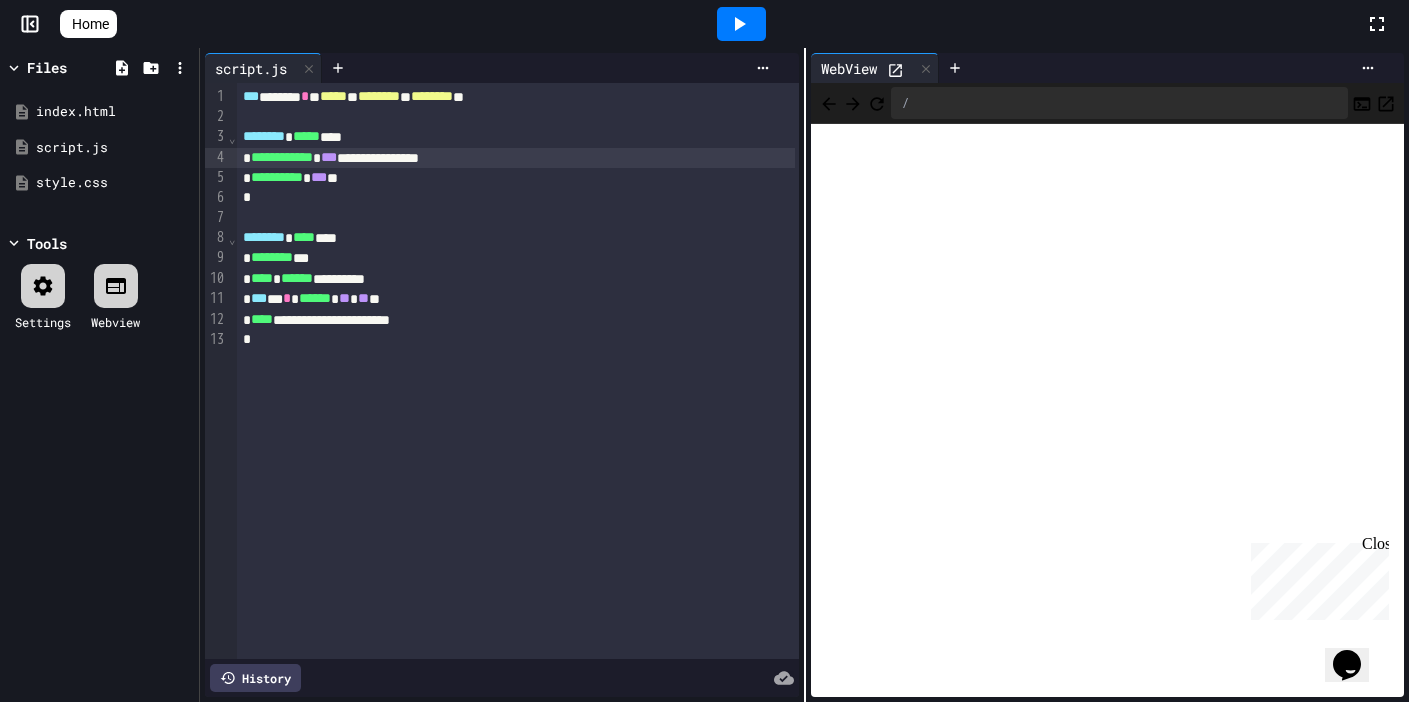 click on "**********" at bounding box center [516, 158] 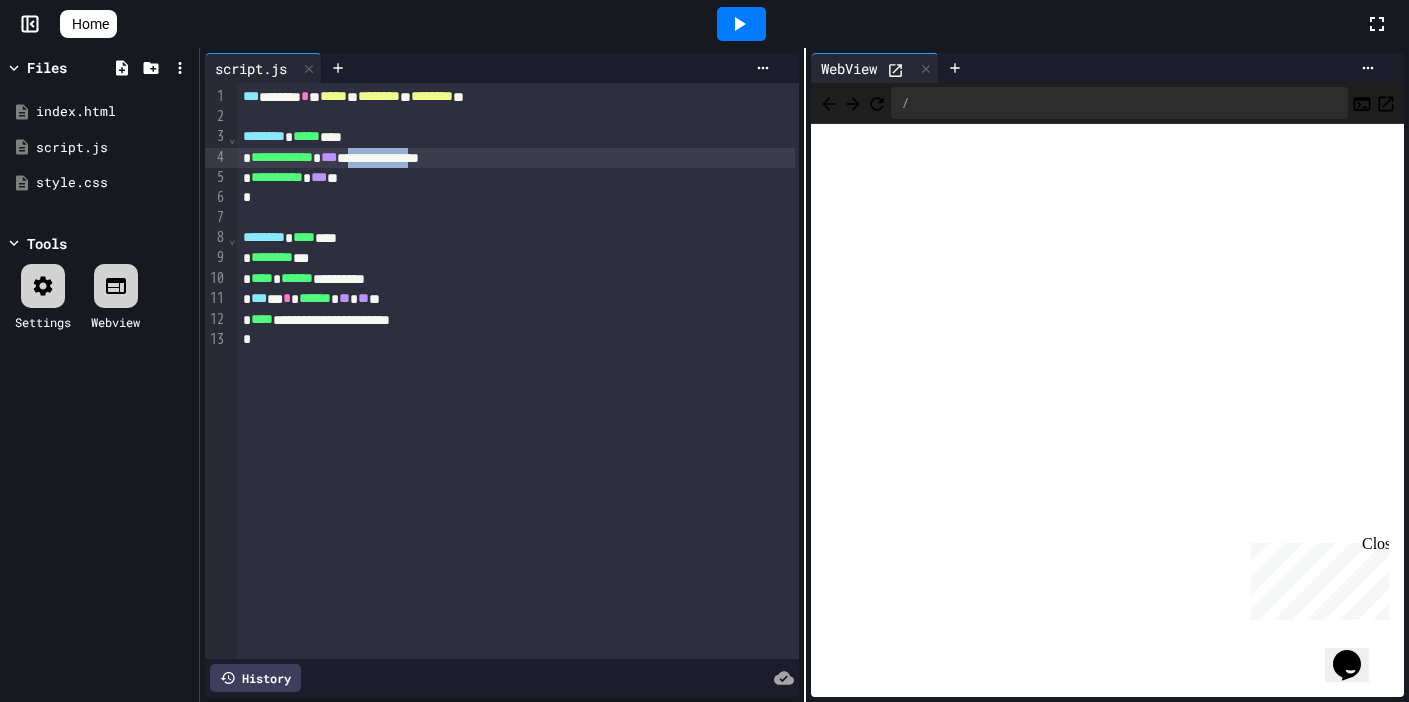 click on "**********" at bounding box center [516, 158] 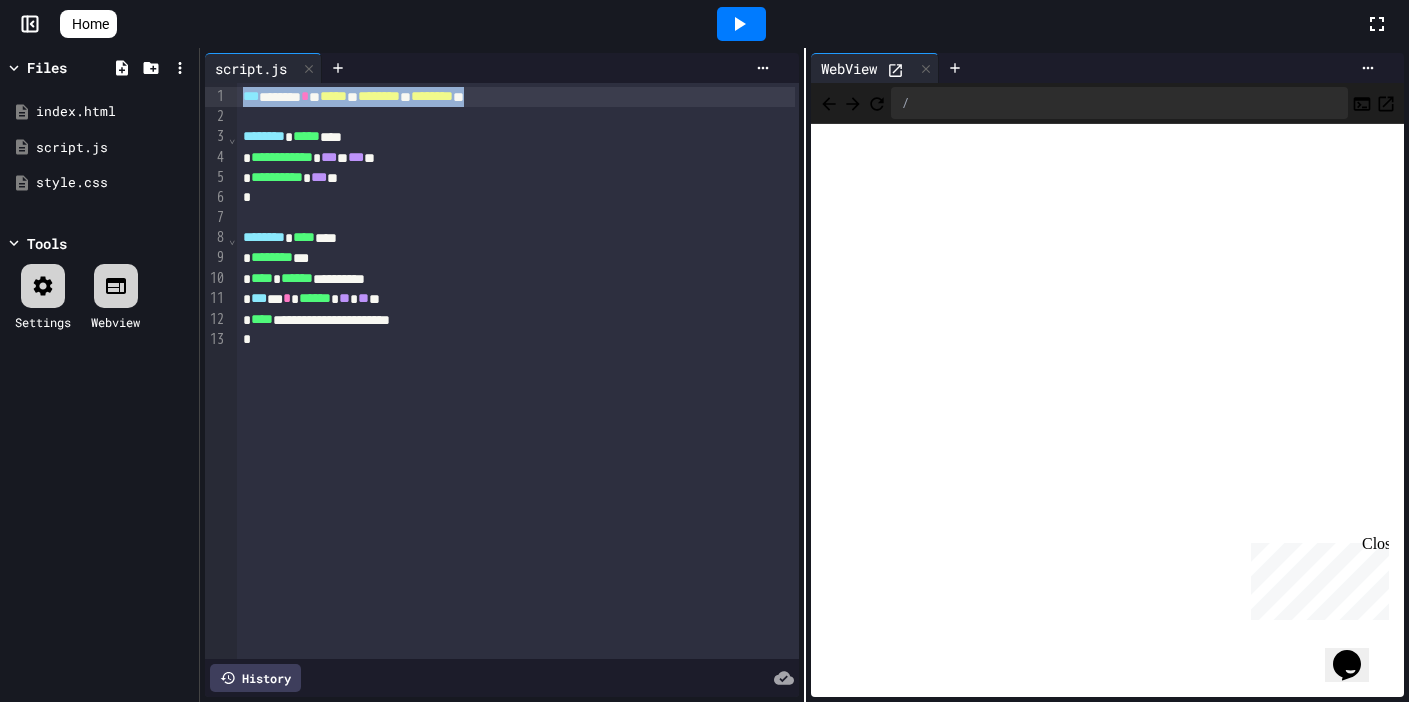drag, startPoint x: 632, startPoint y: 100, endPoint x: 244, endPoint y: 93, distance: 388.06314 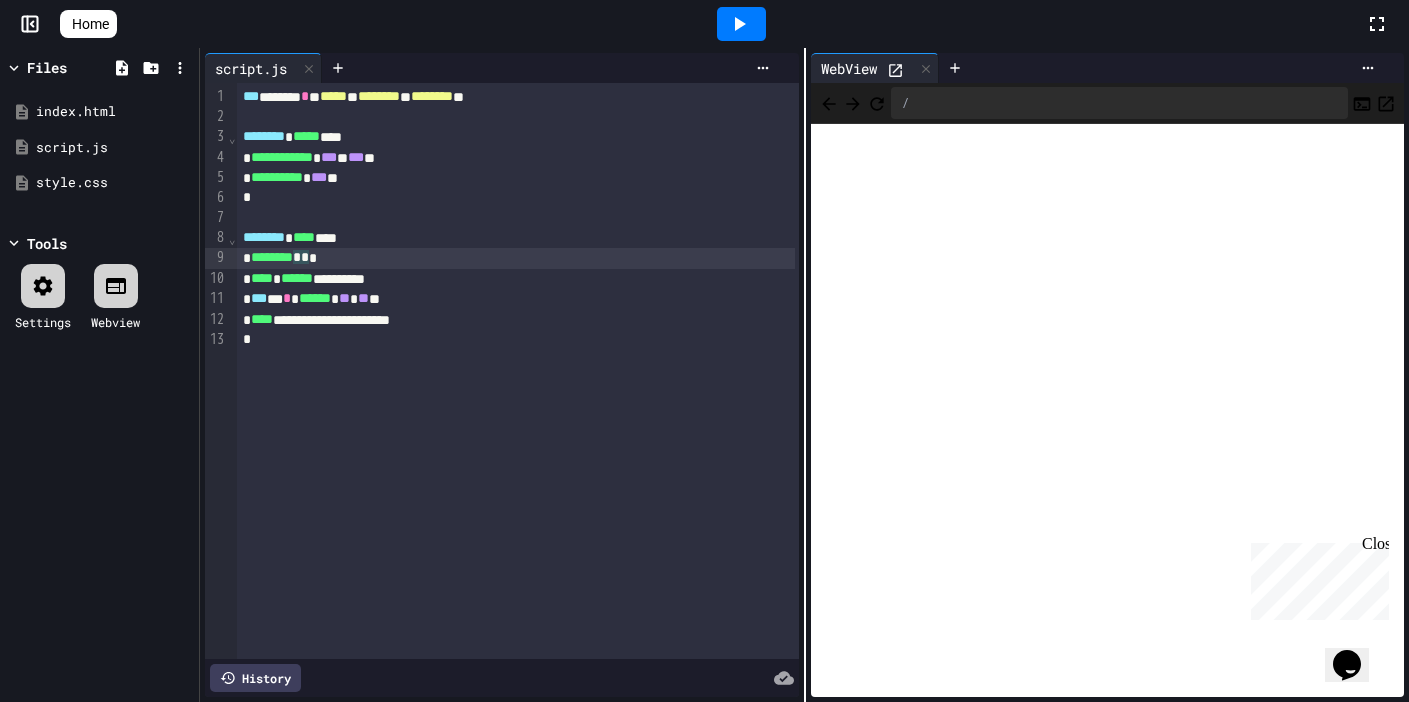 click on "******** * * *" at bounding box center [516, 258] 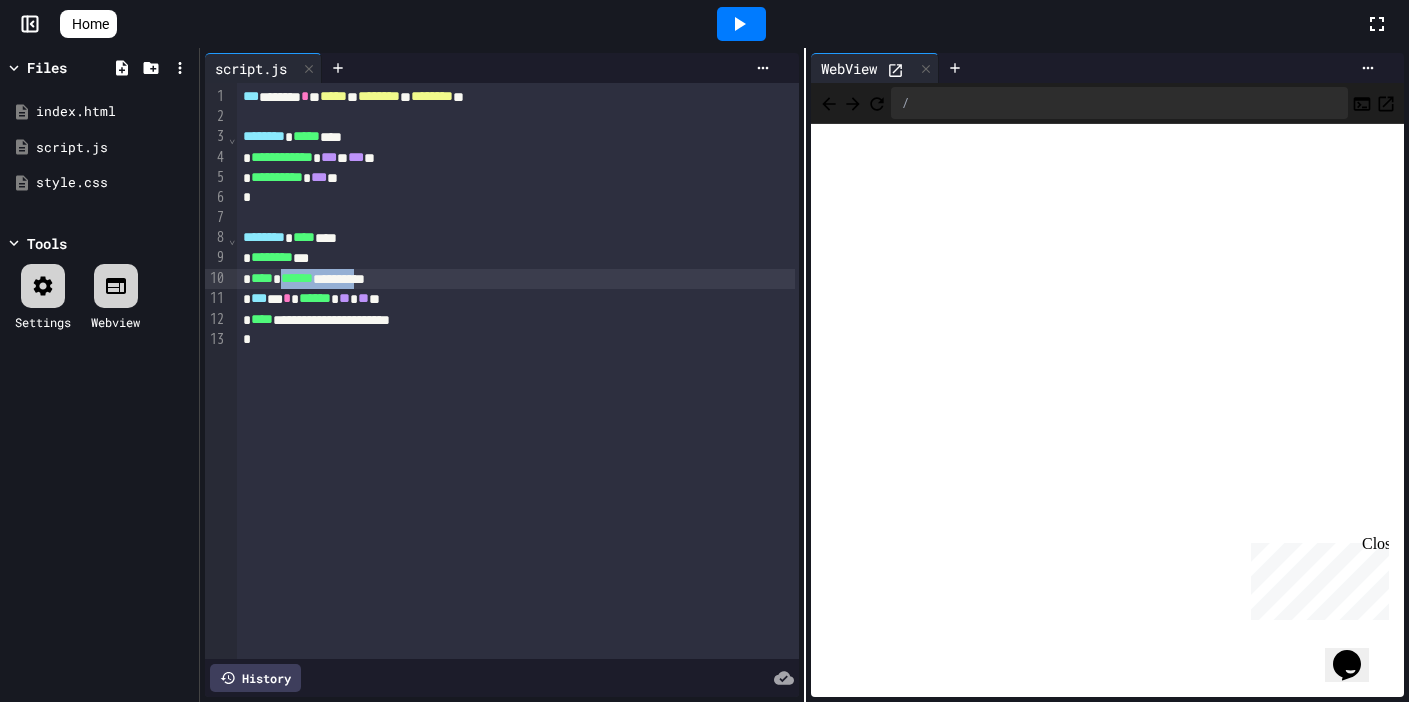 drag, startPoint x: 300, startPoint y: 279, endPoint x: 414, endPoint y: 278, distance: 114.00439 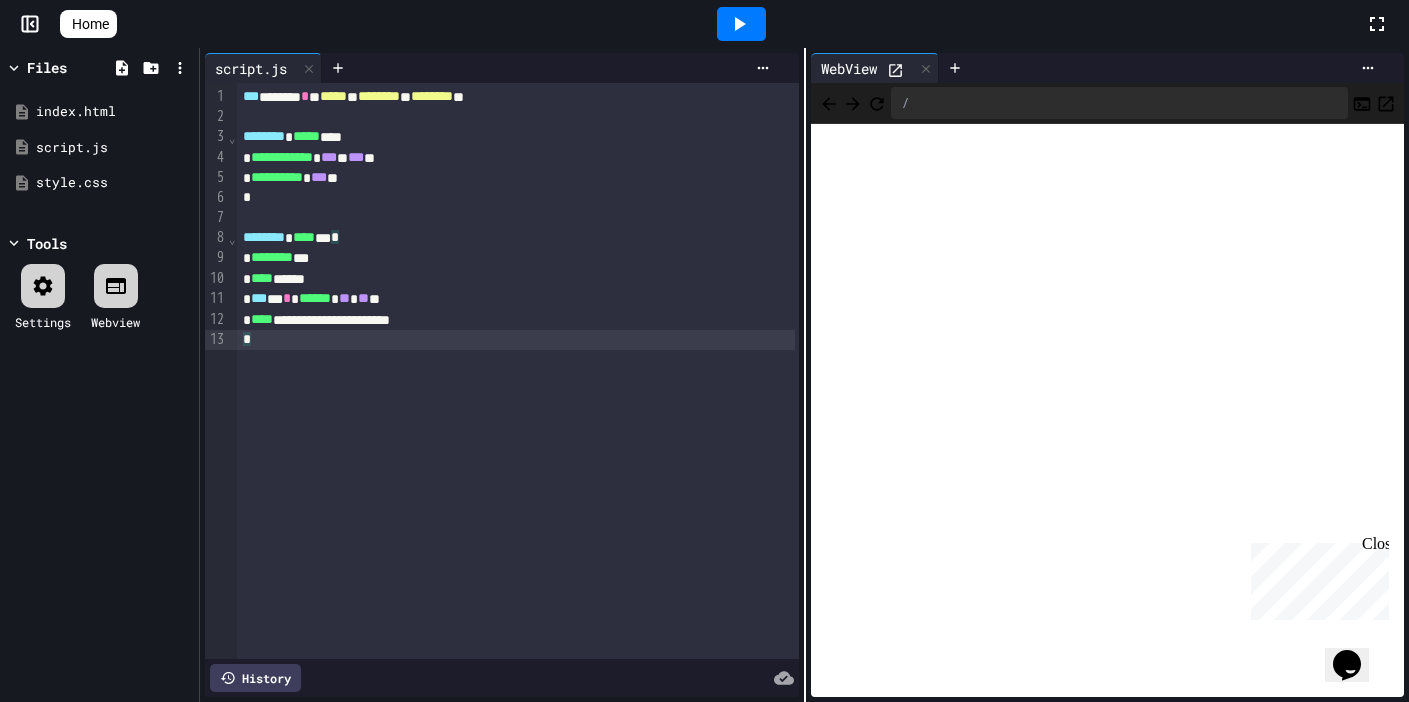 click on "**********" at bounding box center (518, 371) 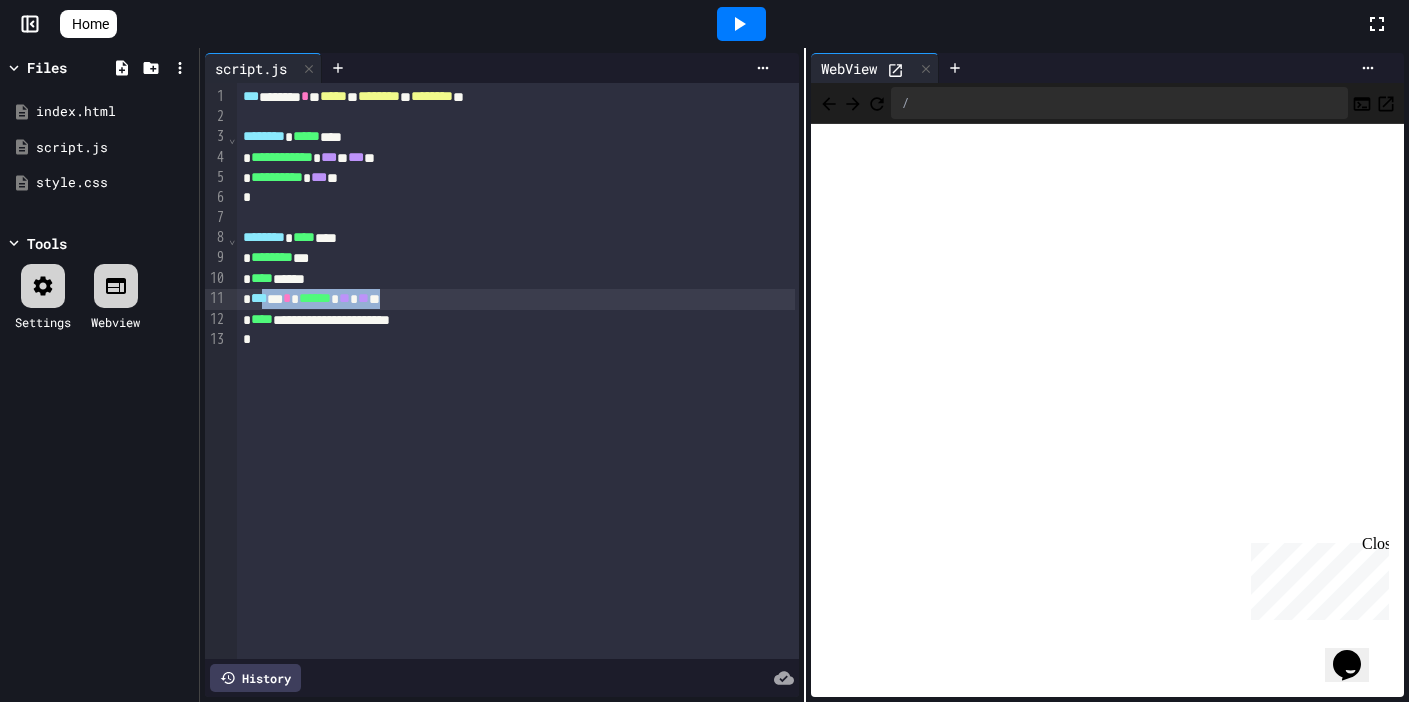 drag, startPoint x: 470, startPoint y: 306, endPoint x: 276, endPoint y: 304, distance: 194.01031 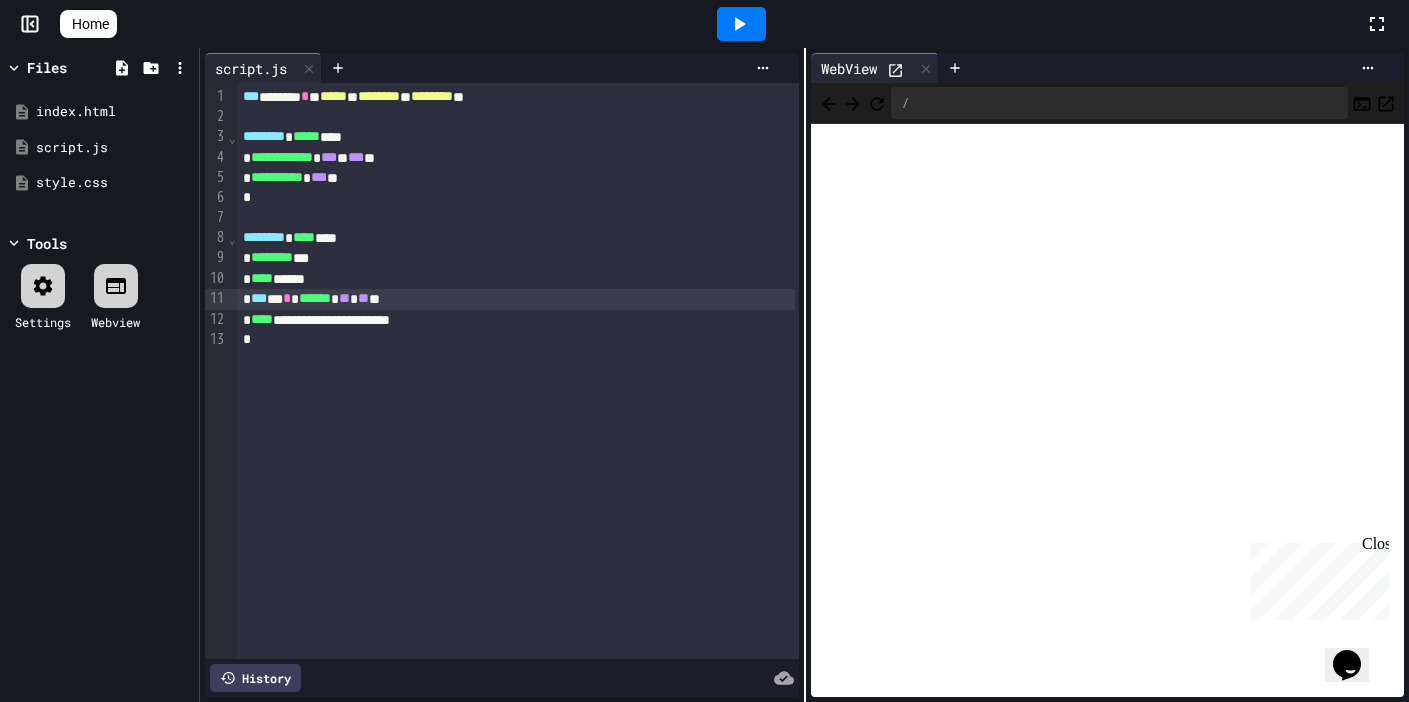 click on "**********" at bounding box center [516, 320] 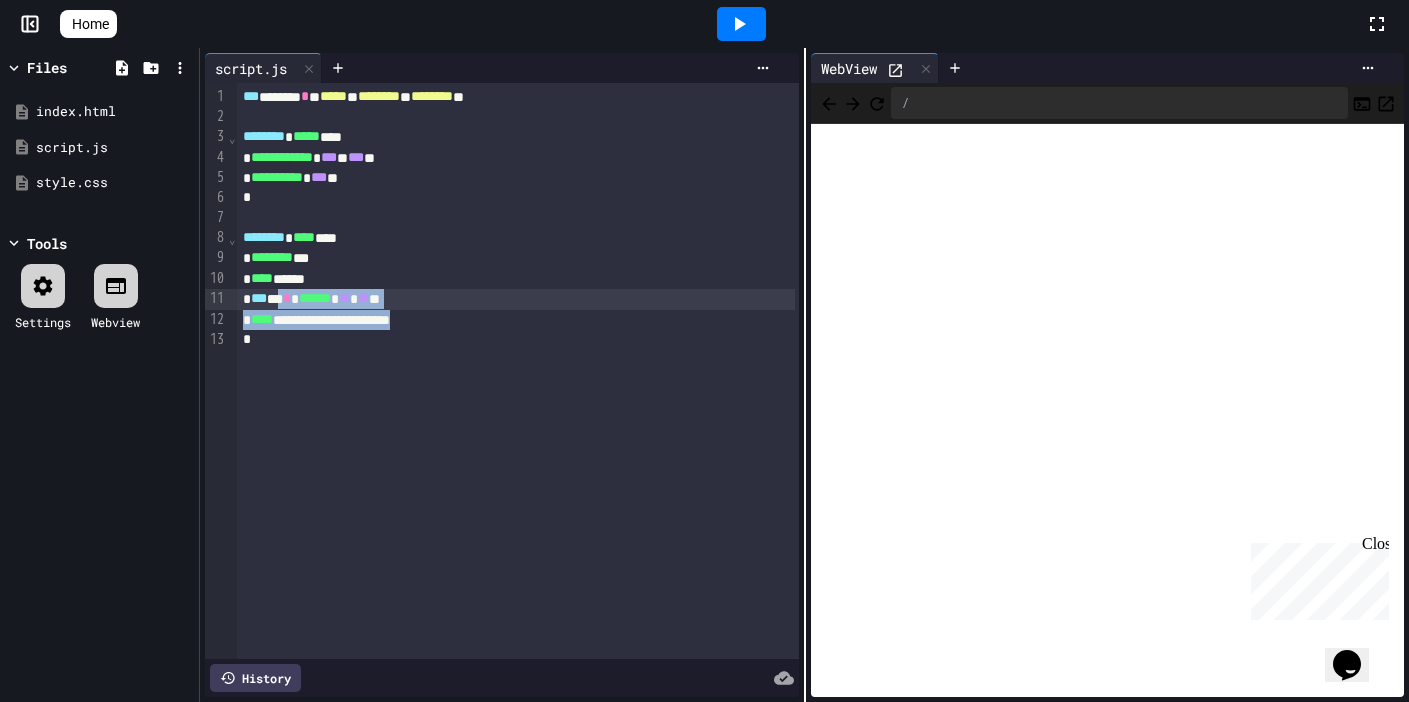 drag, startPoint x: 499, startPoint y: 326, endPoint x: 293, endPoint y: 306, distance: 206.9686 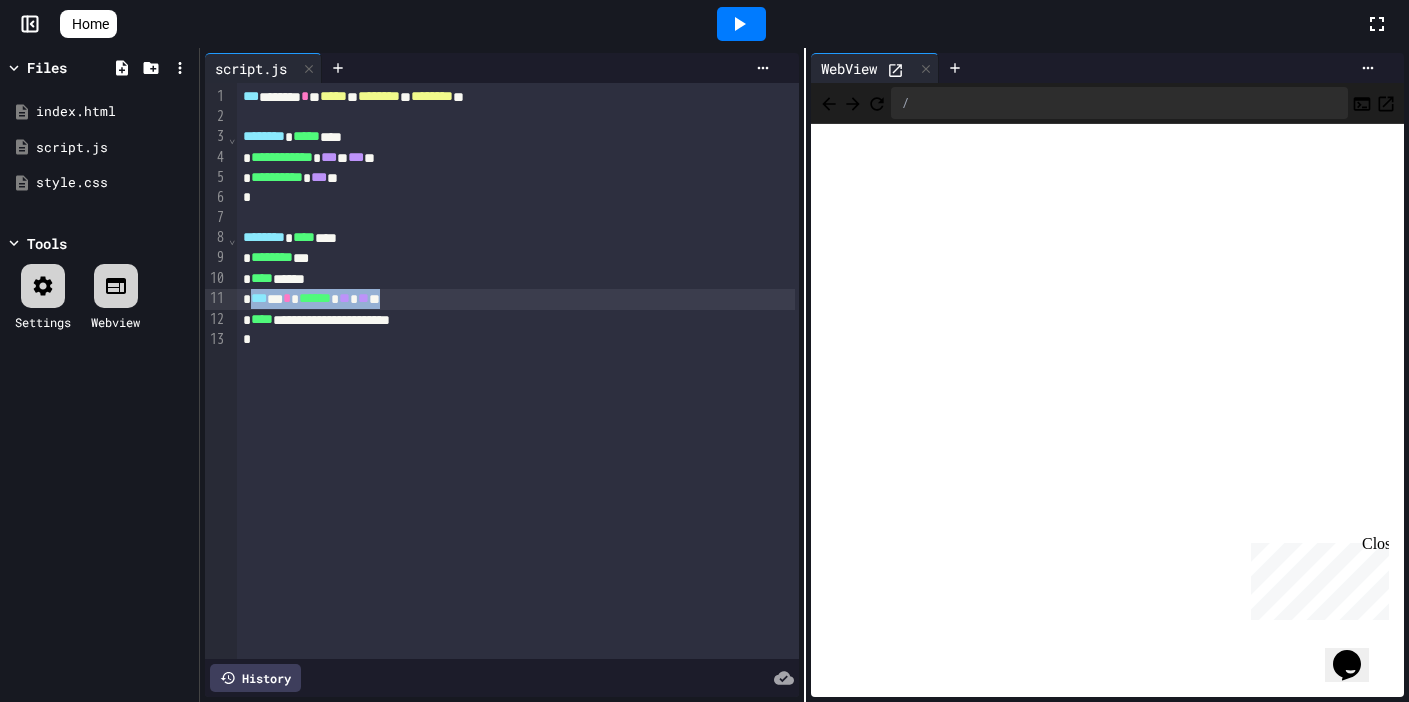 drag, startPoint x: 462, startPoint y: 300, endPoint x: 251, endPoint y: 297, distance: 211.02133 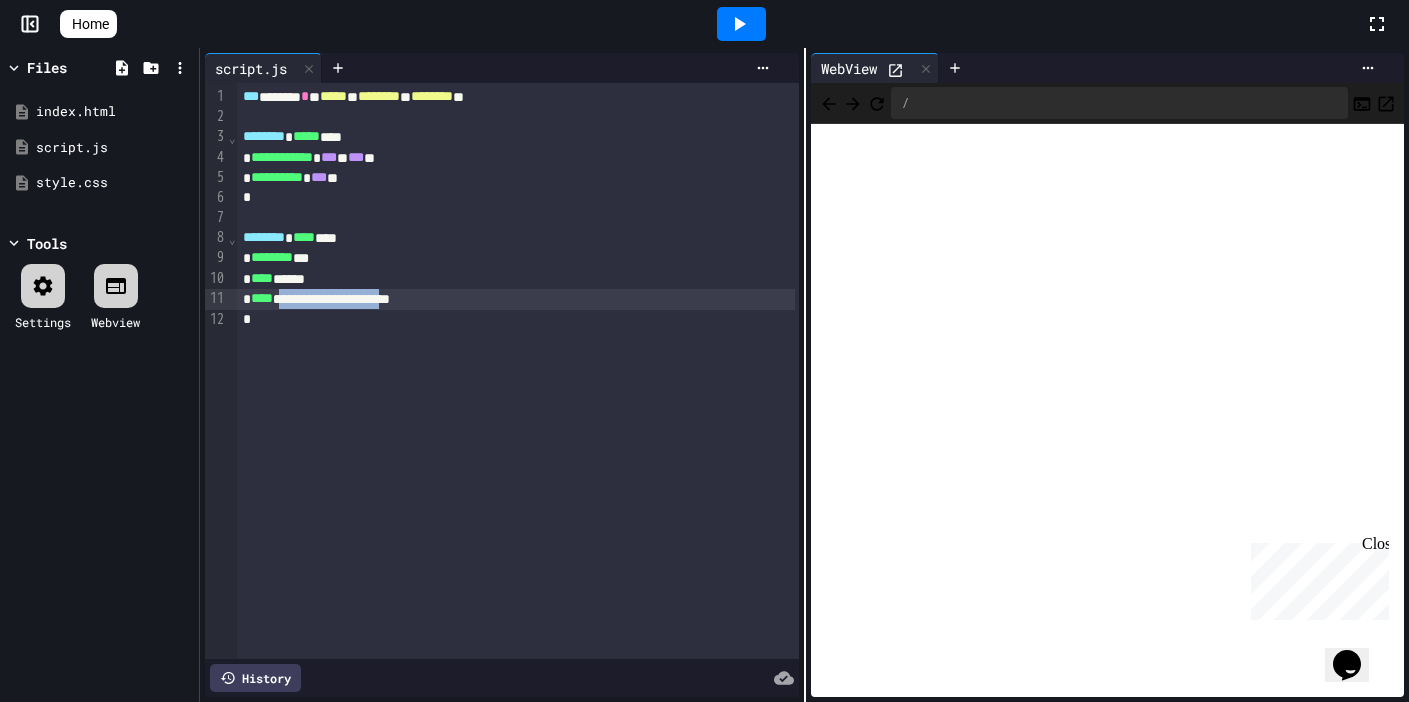 drag, startPoint x: 298, startPoint y: 300, endPoint x: 464, endPoint y: 301, distance: 166.003 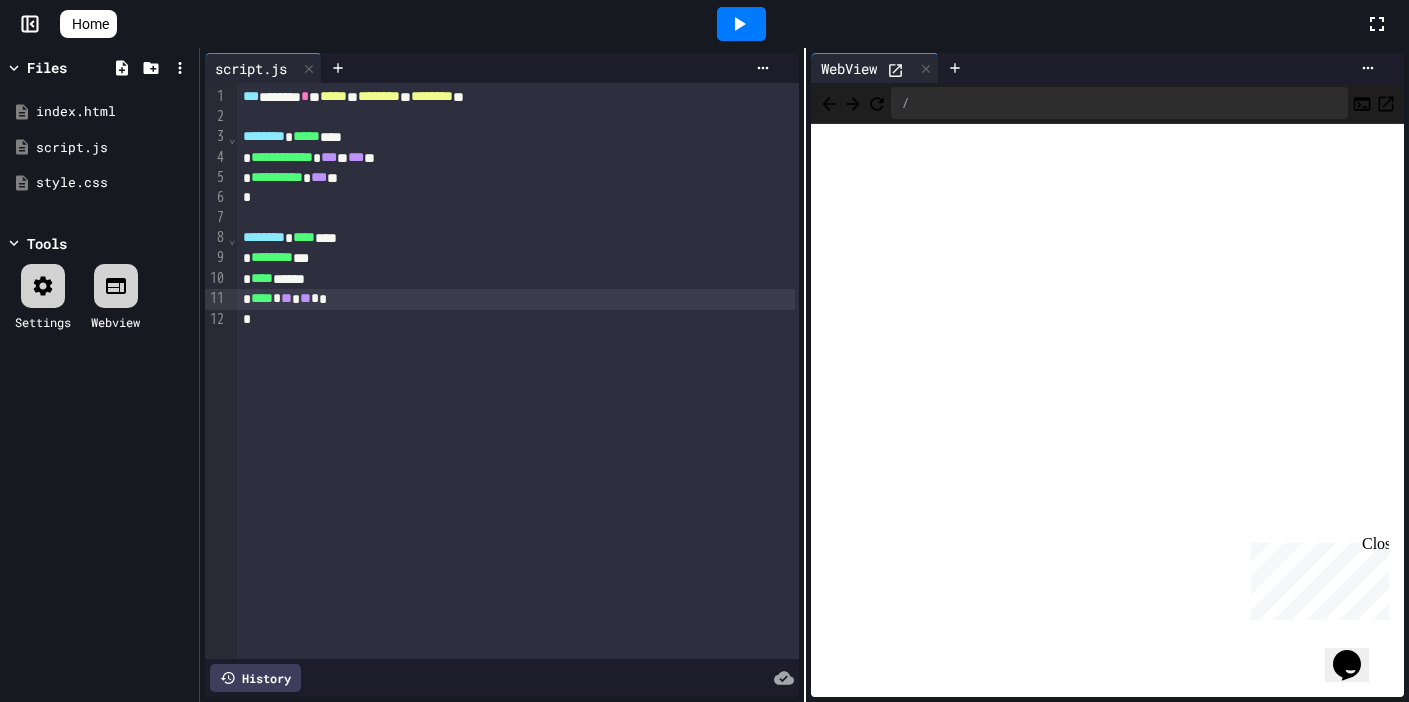 click at bounding box center [741, 24] 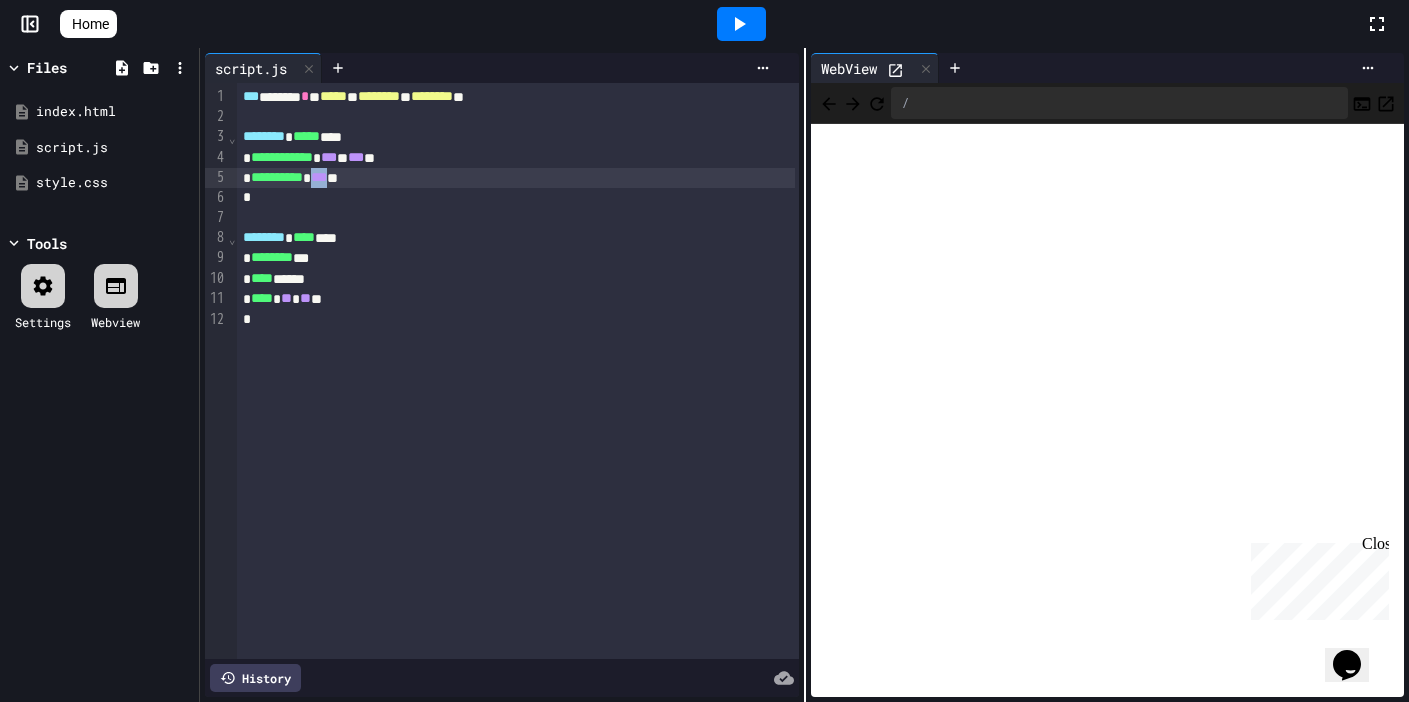 click on "***" at bounding box center (319, 177) 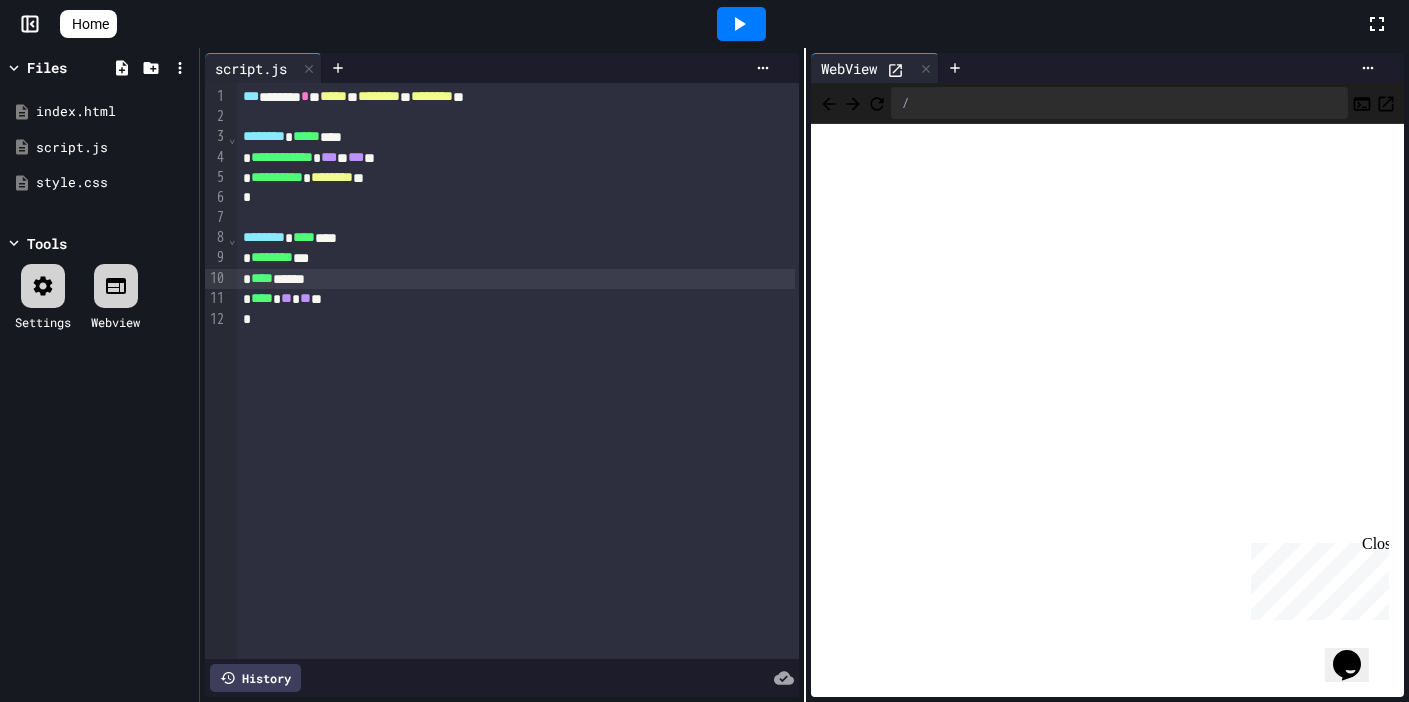 click on "**** ******" at bounding box center (516, 279) 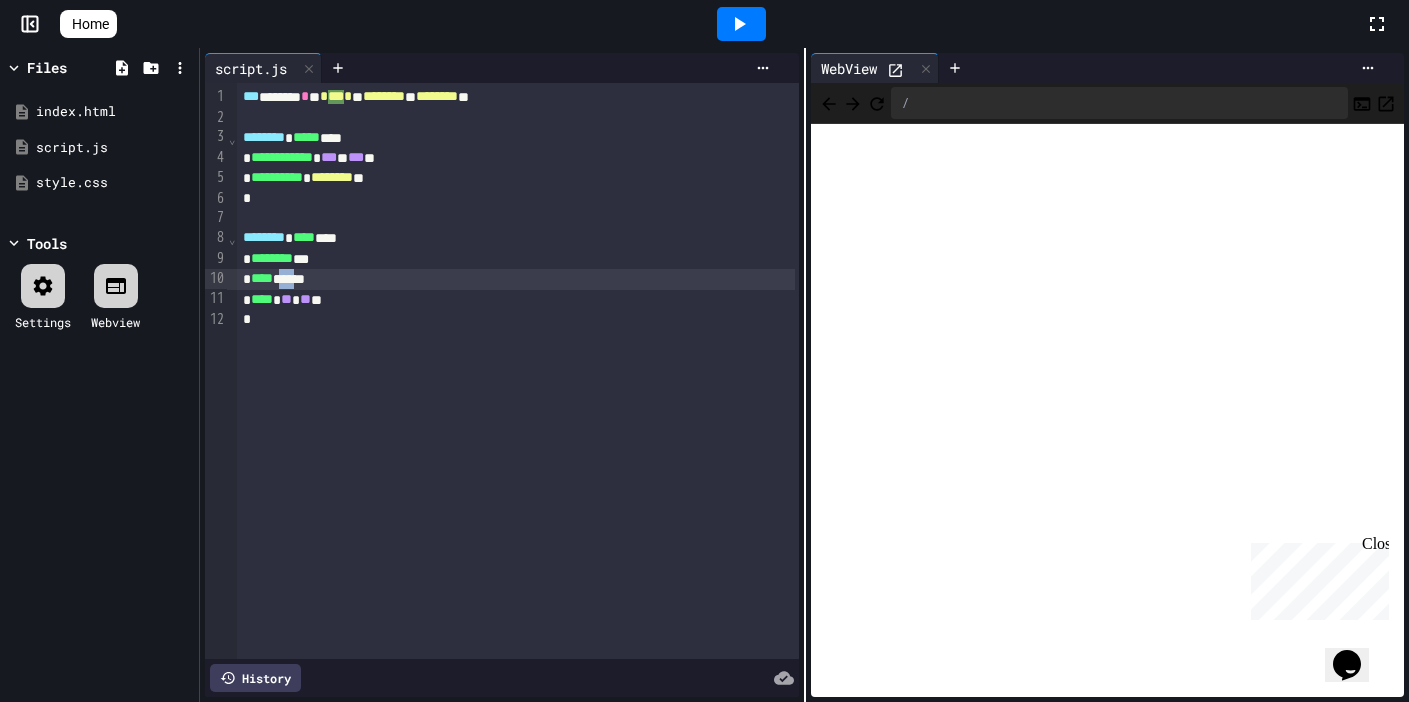 click on "**** ******" at bounding box center [516, 279] 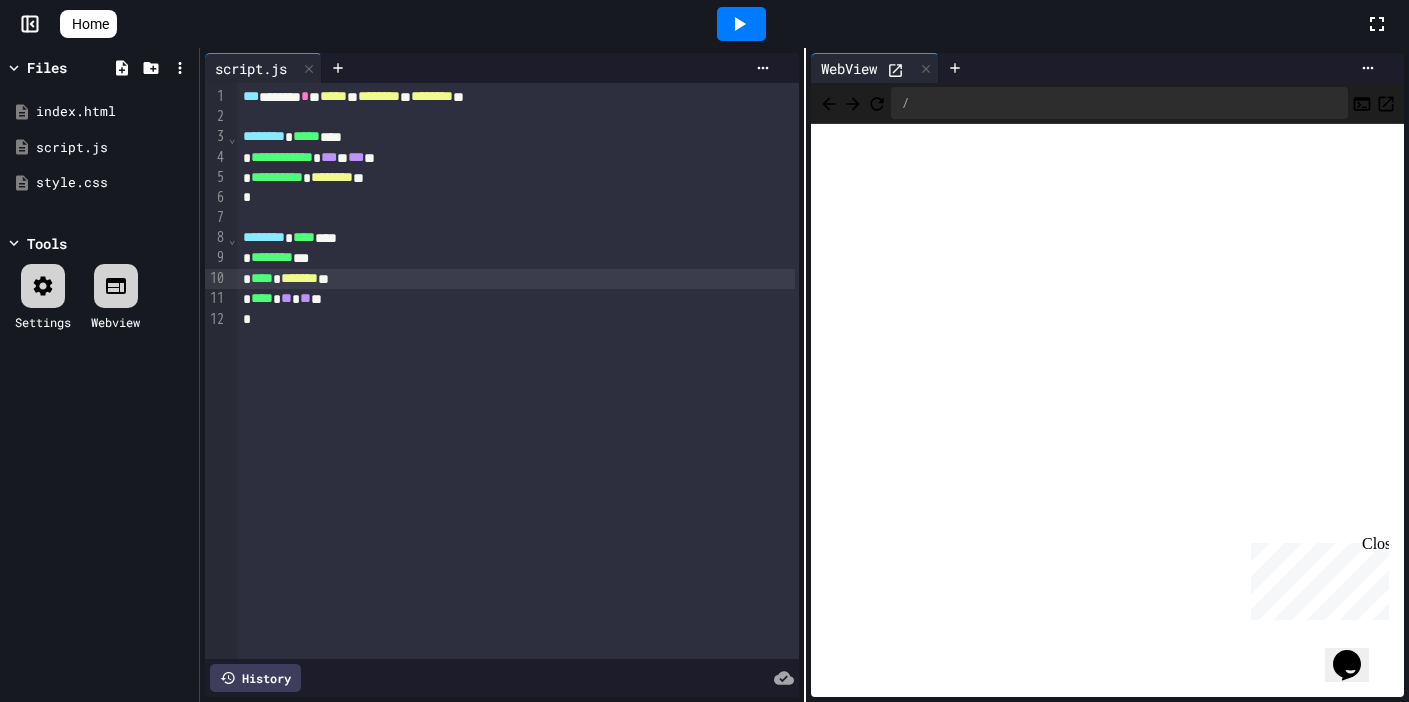 click 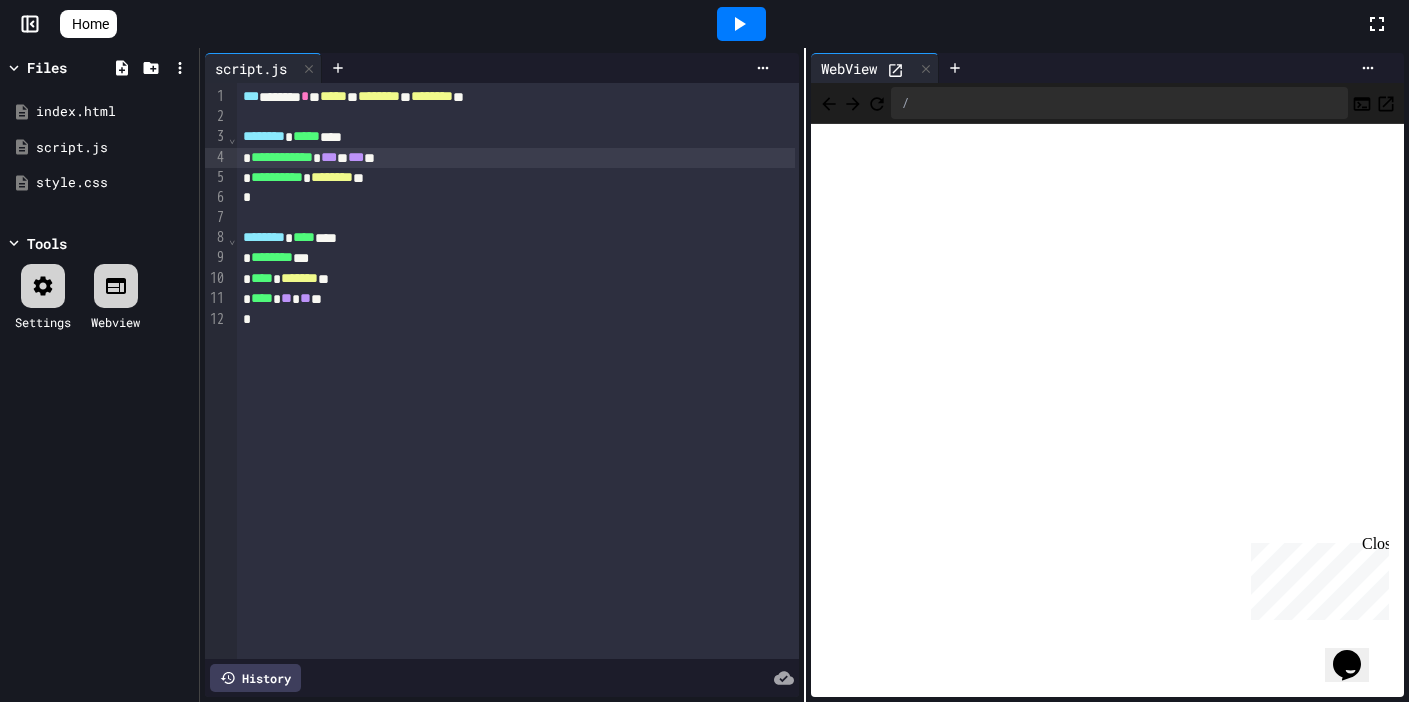 click on "***" at bounding box center [329, 157] 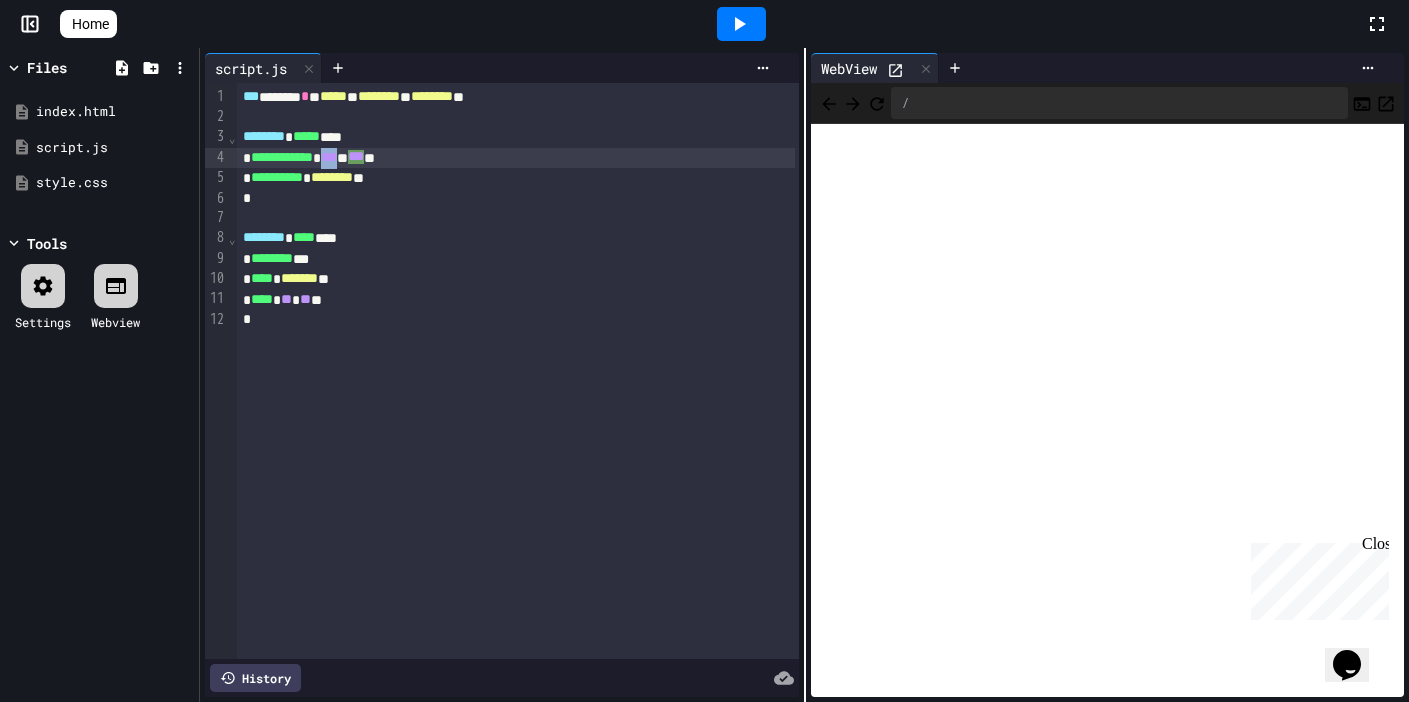 click on "***" at bounding box center (329, 157) 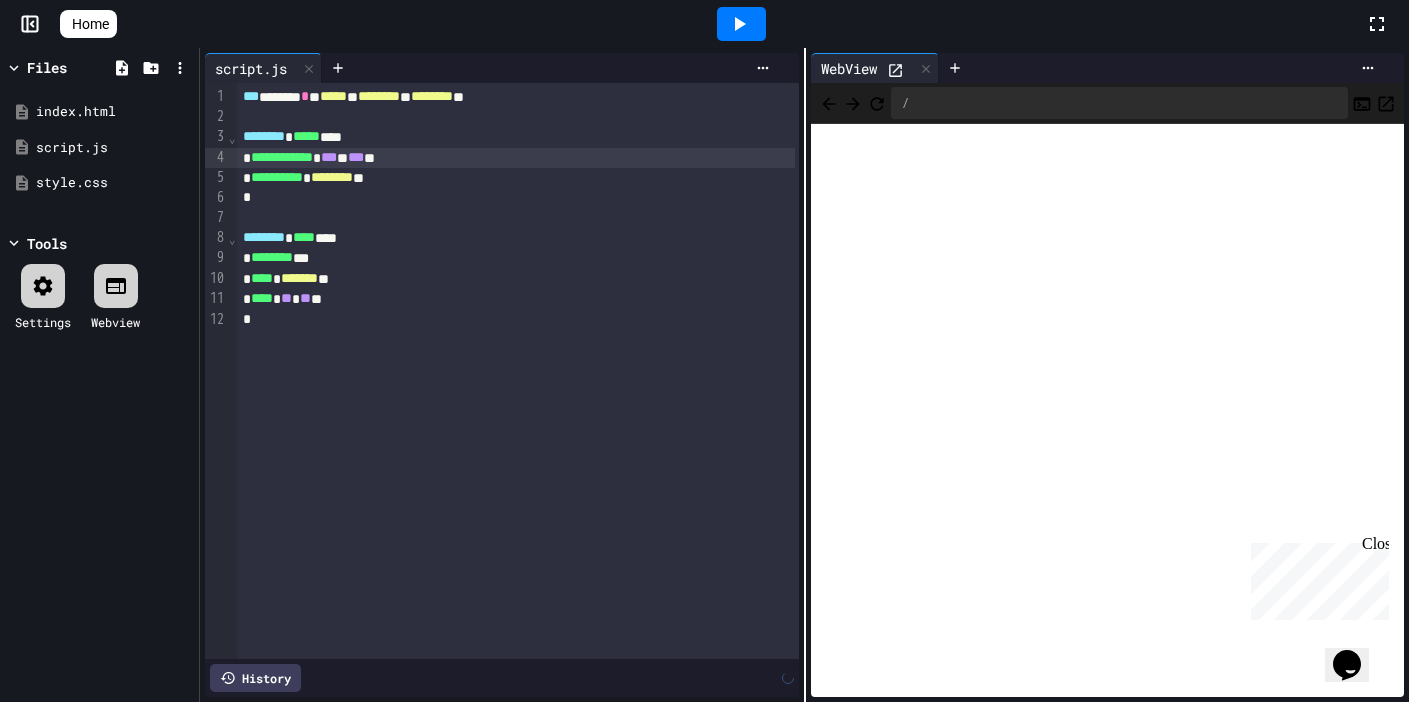 click on "***" at bounding box center [356, 157] 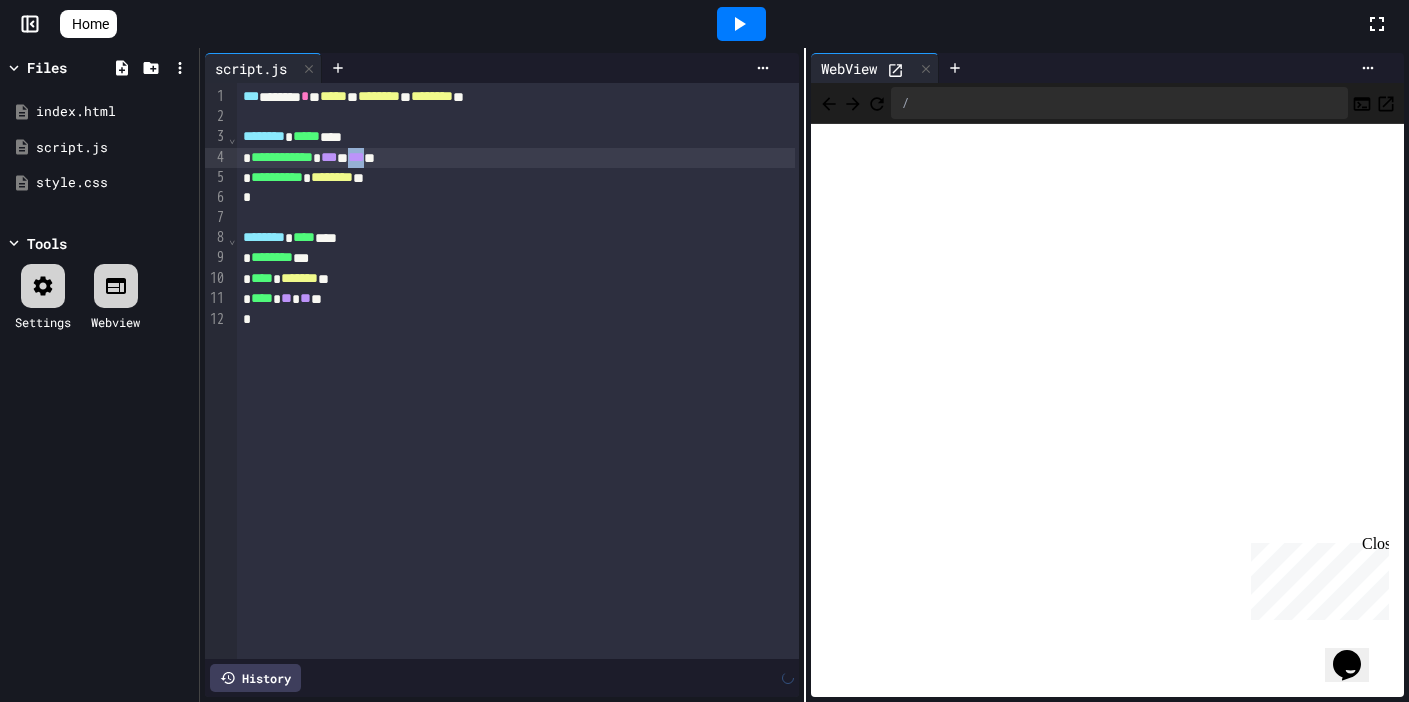 click on "***" at bounding box center [356, 157] 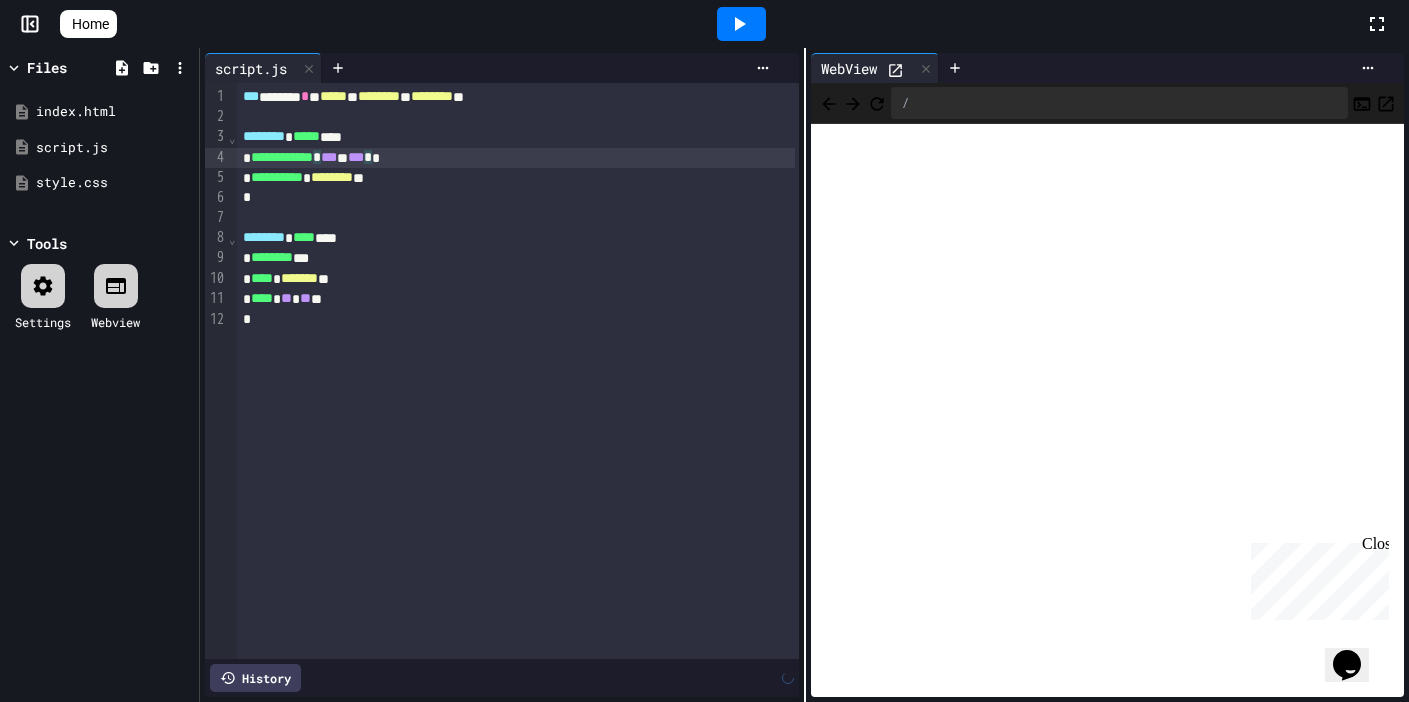 click 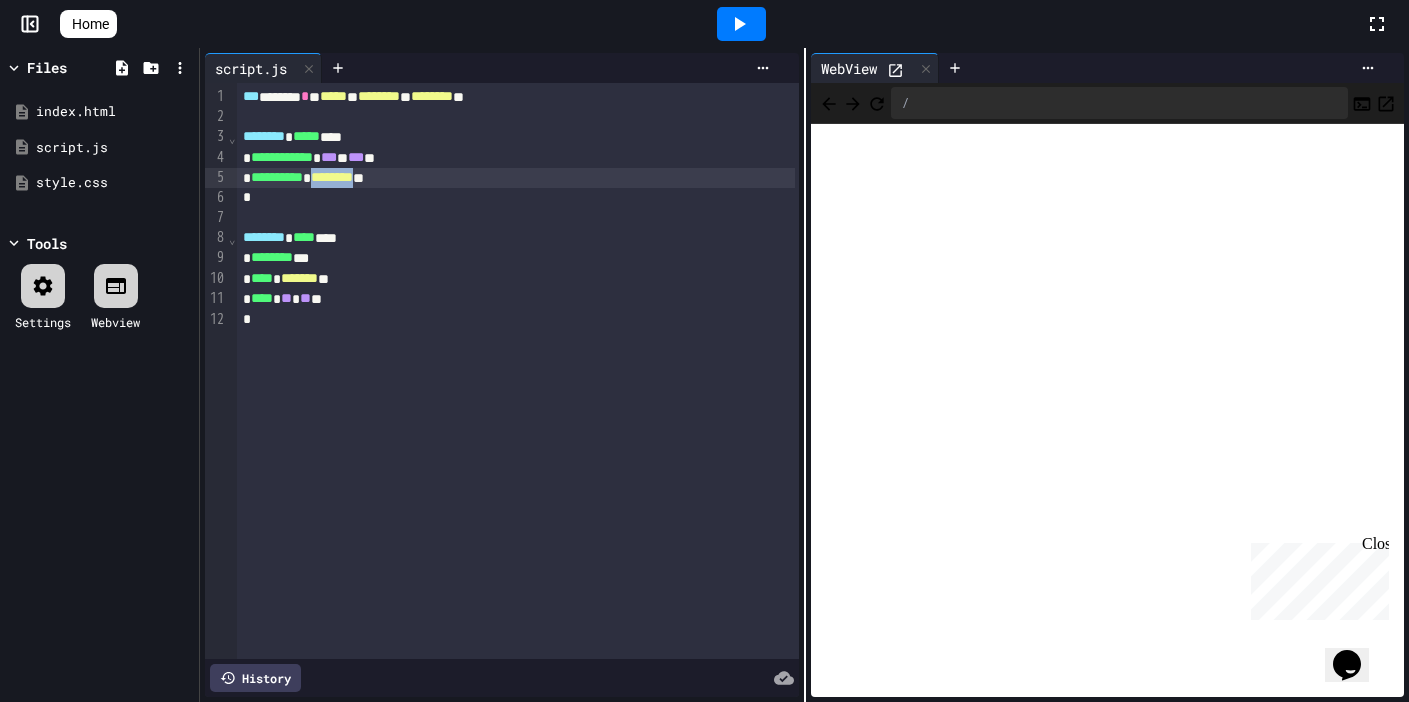 drag, startPoint x: 415, startPoint y: 173, endPoint x: 346, endPoint y: 178, distance: 69.18092 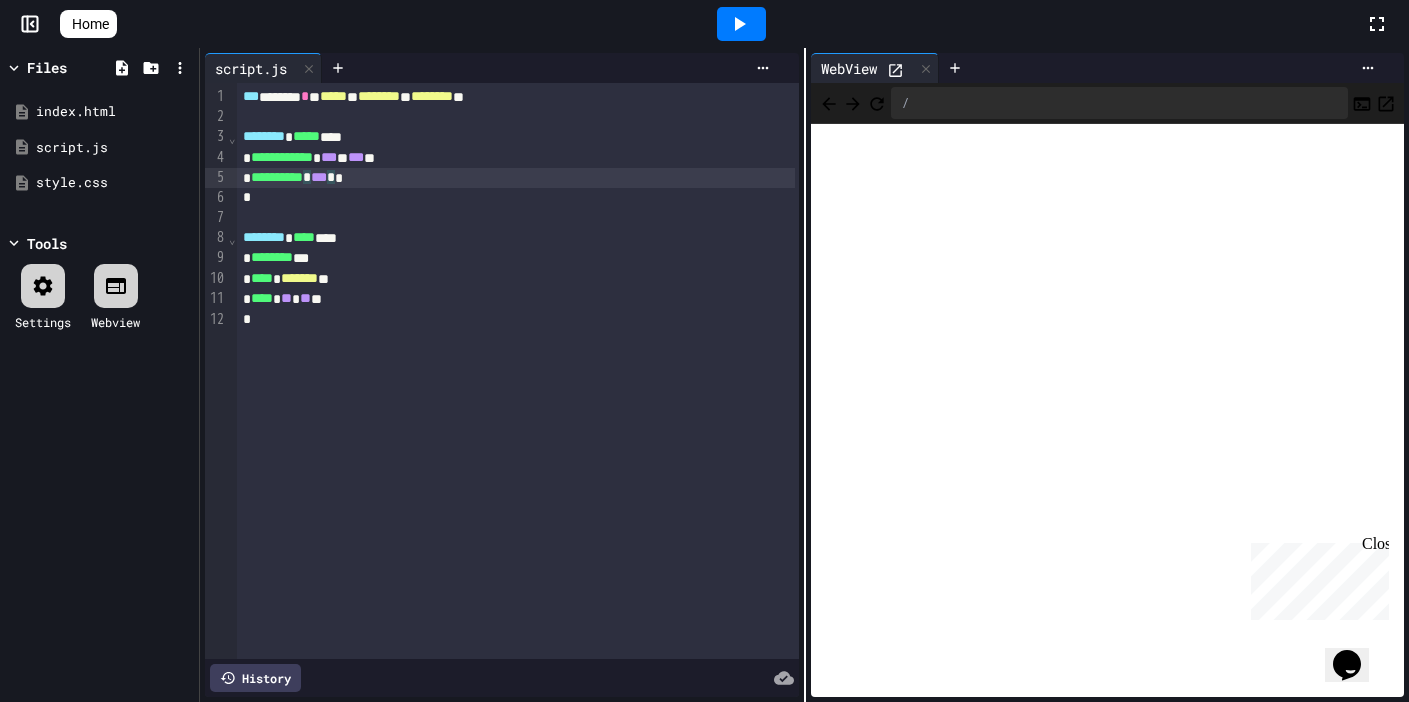 click 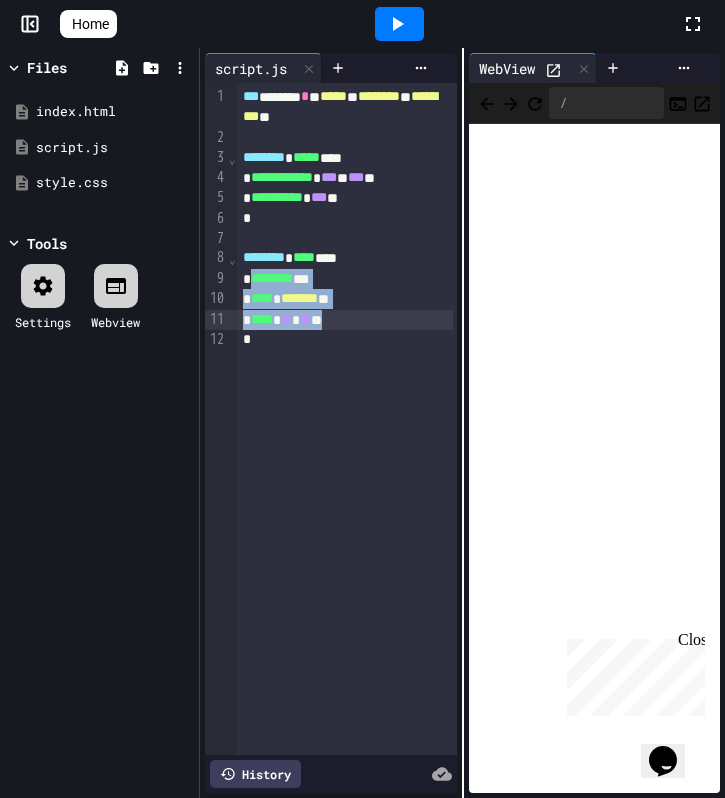 drag, startPoint x: 257, startPoint y: 278, endPoint x: 360, endPoint y: 319, distance: 110.860275 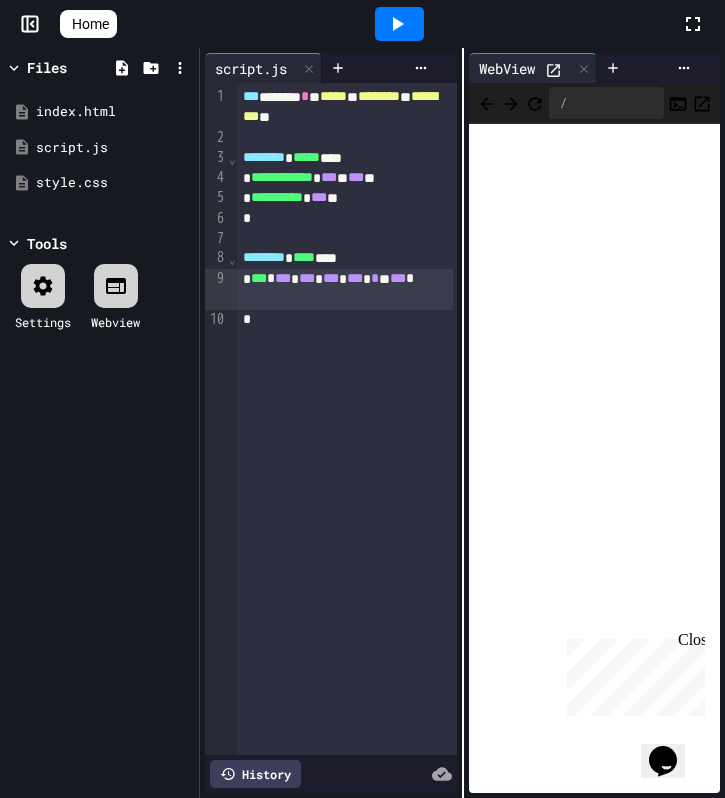 click 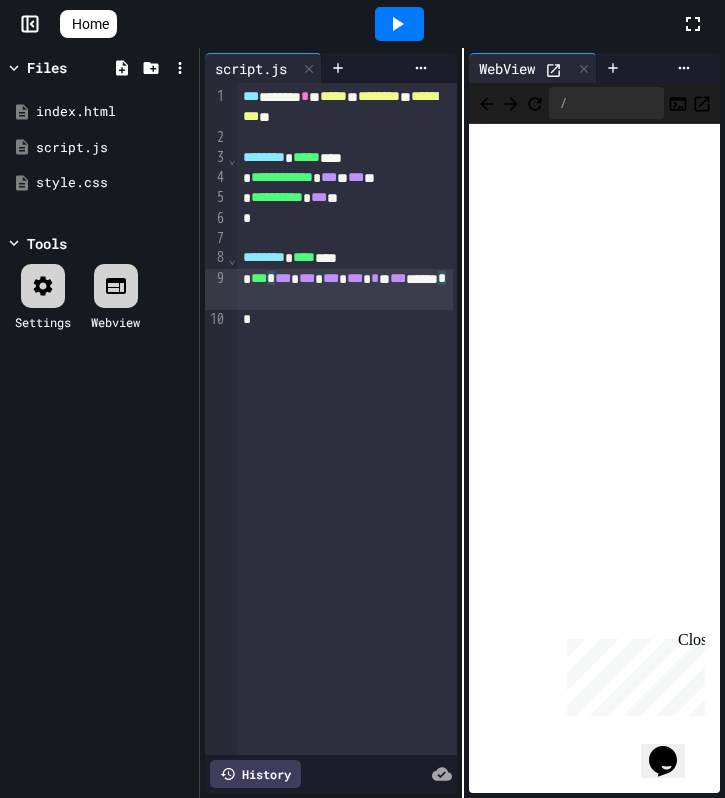 click 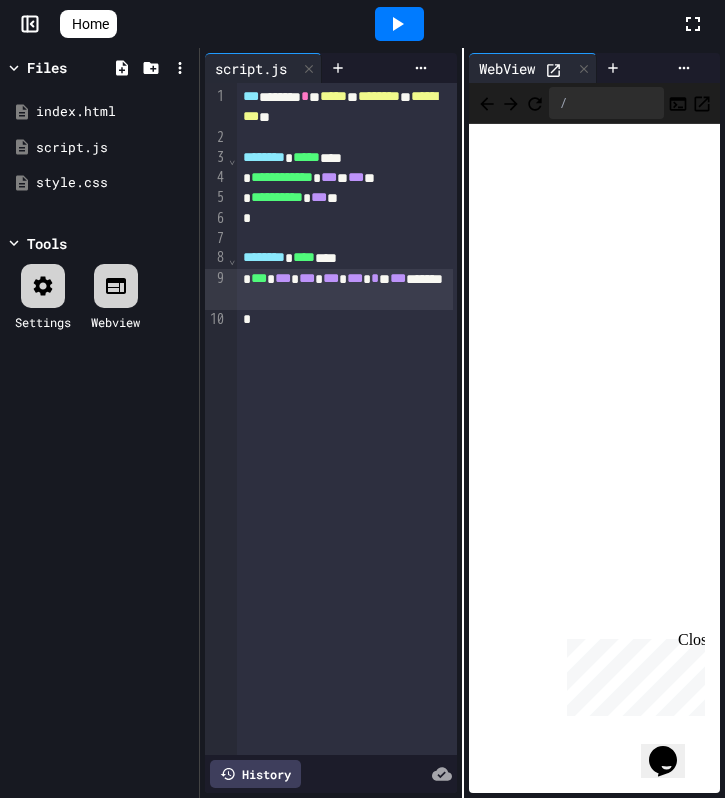 click on "*** * *** * *** * *** * *** * * * *** *******" at bounding box center [345, 289] 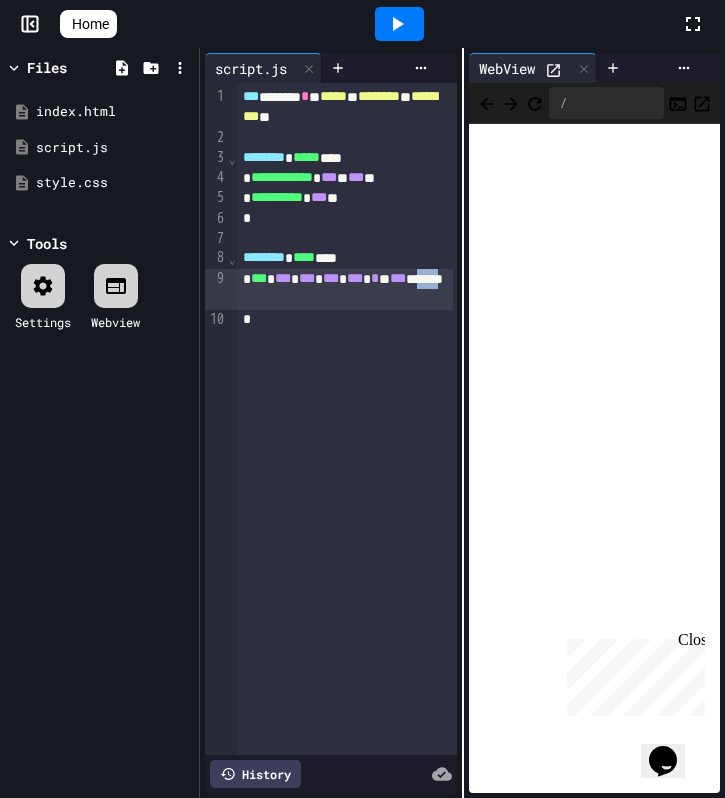 click on "*** * *** * *** * *** * *** * * * *** *******" at bounding box center (345, 289) 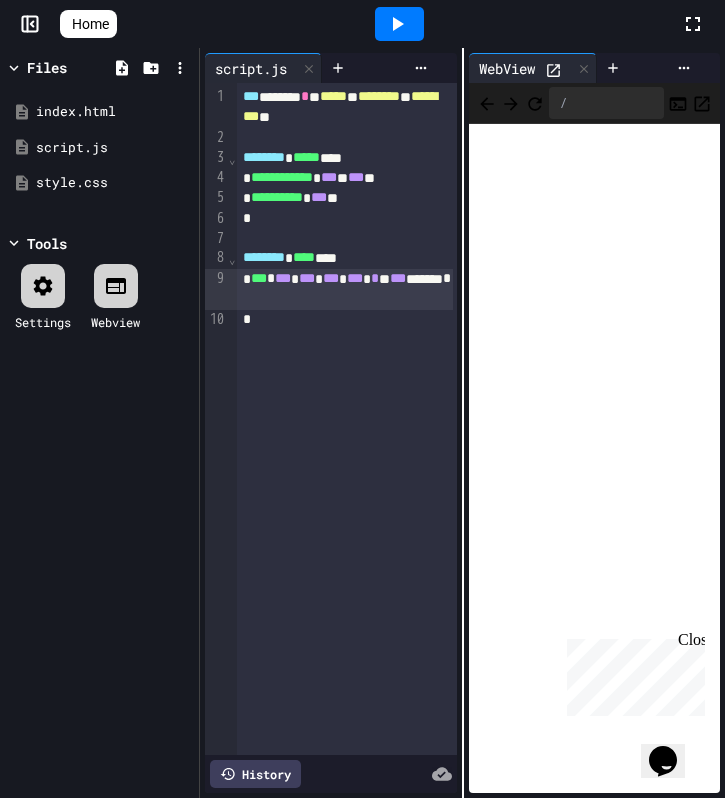 click 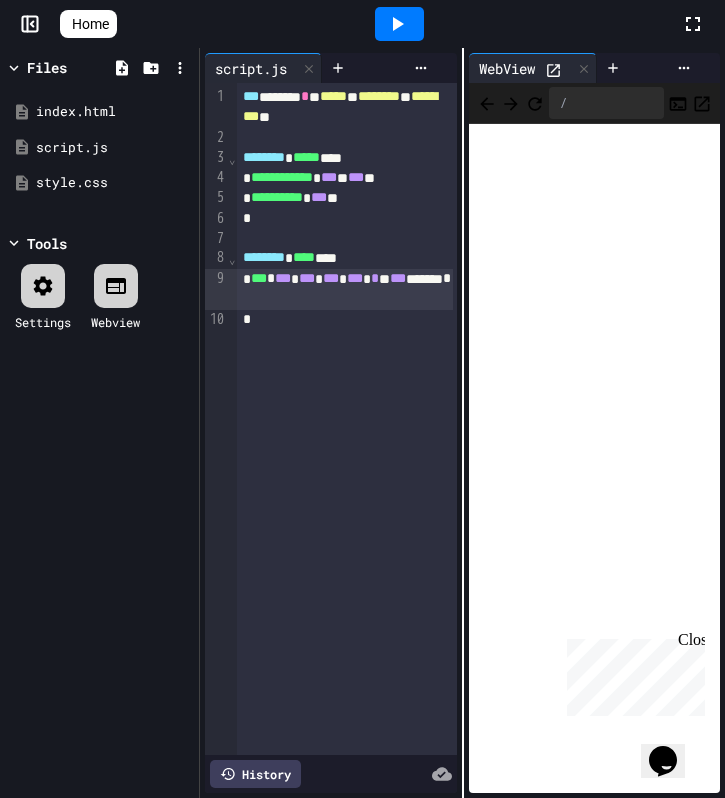 click on "*** * *** * *** * *** * *** * * * *** ******* *" at bounding box center [345, 289] 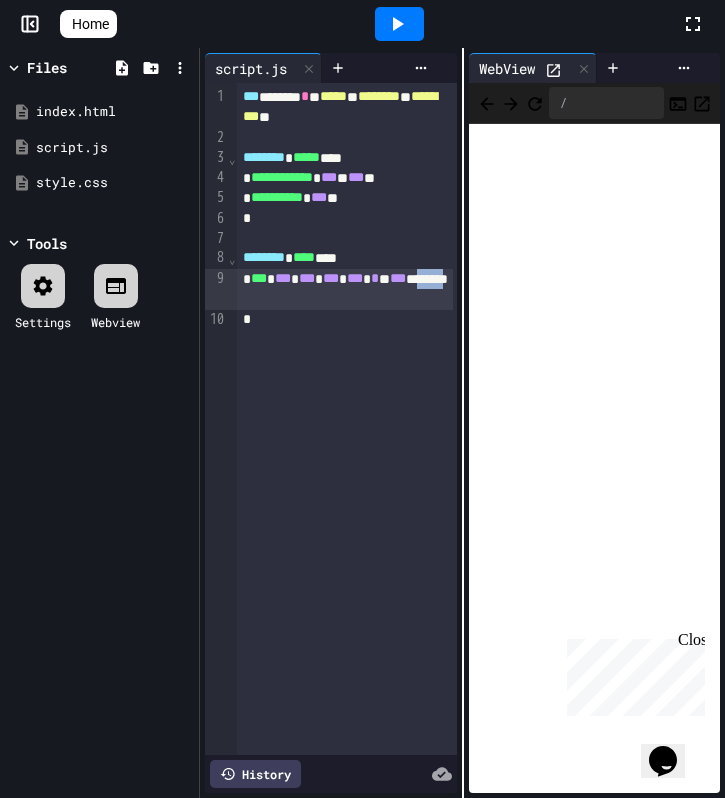 click on "*** * *** * *** * *** * *** * * * *** ********" at bounding box center [345, 289] 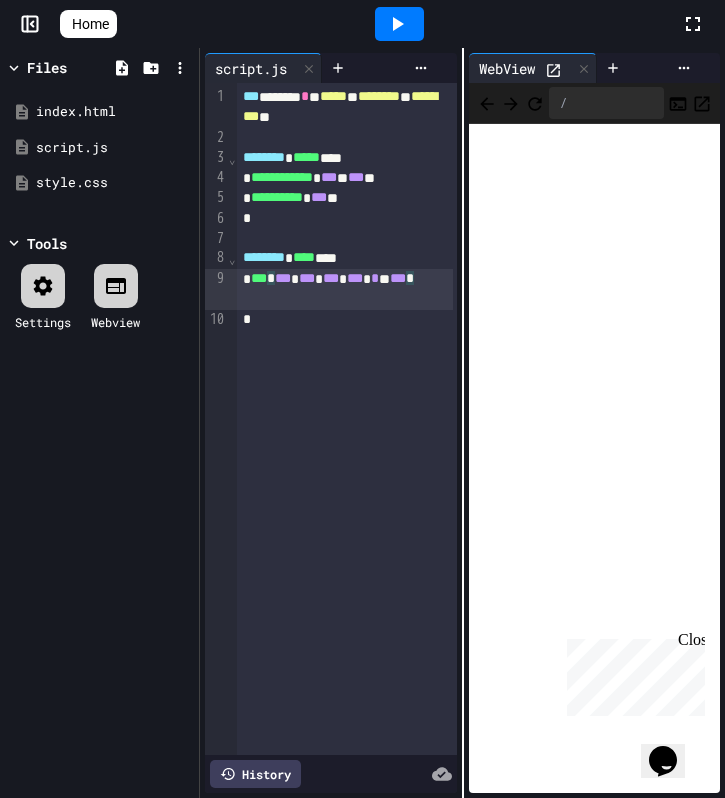 click 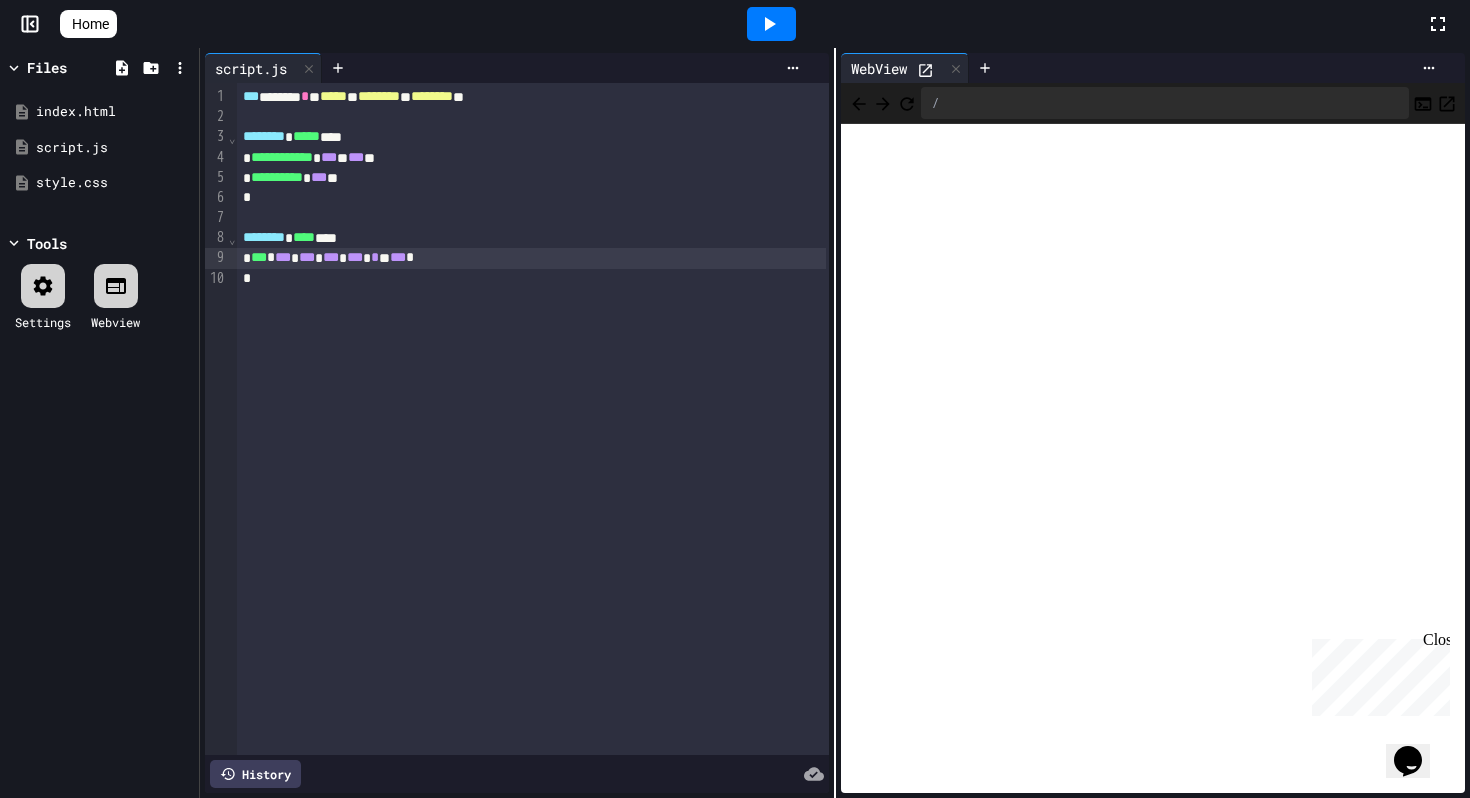 click on "***" at bounding box center [331, 257] 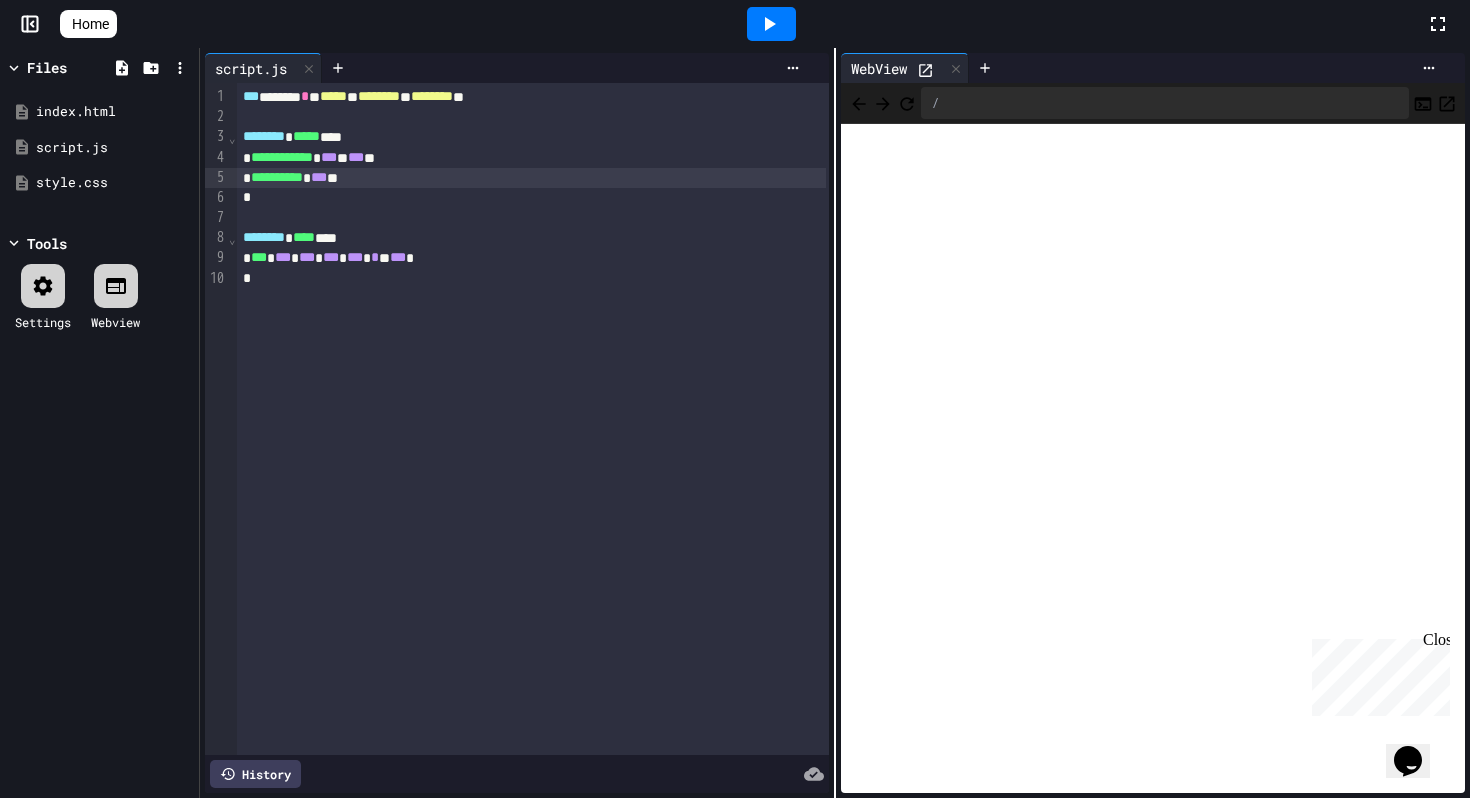 click on "***" at bounding box center (319, 177) 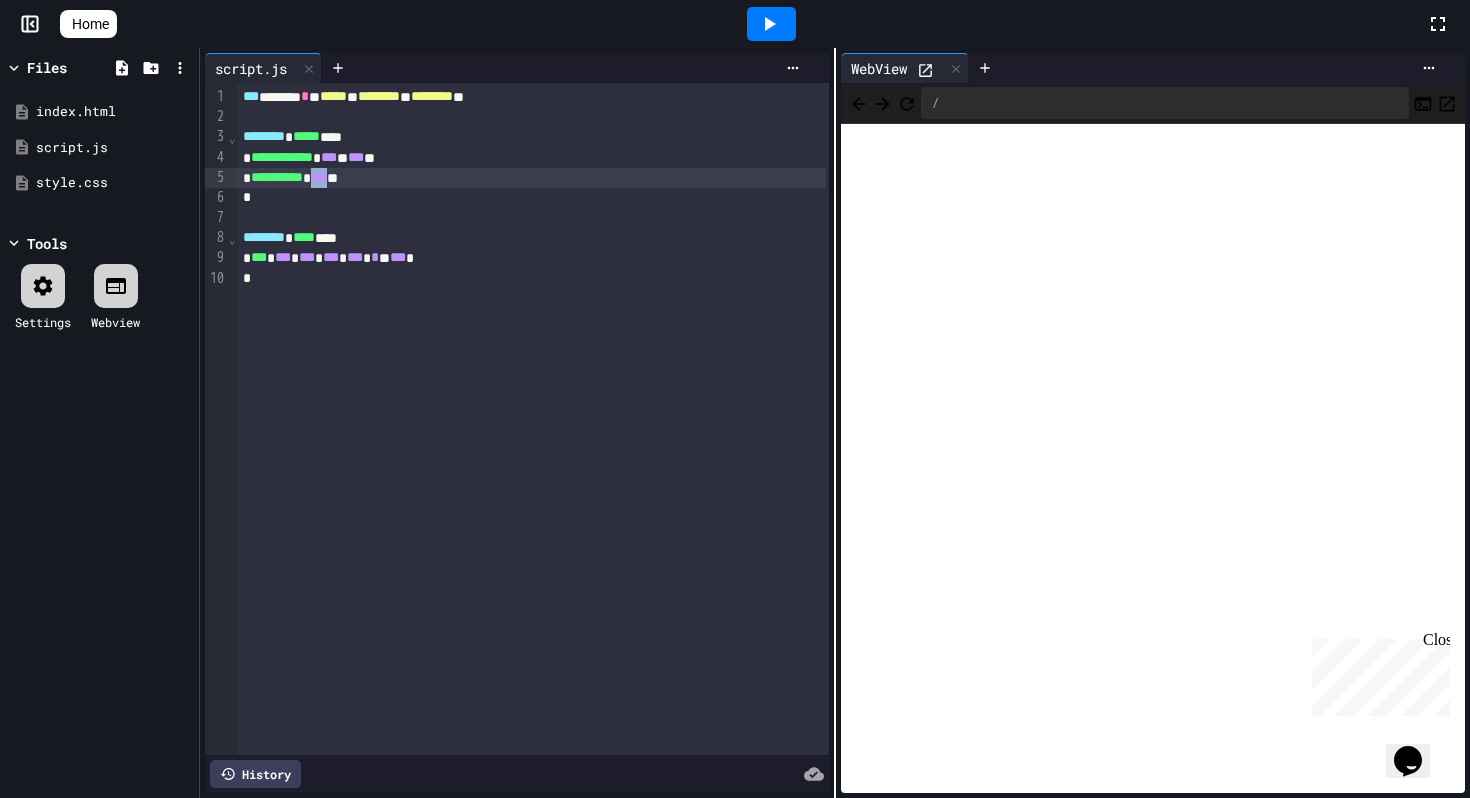 click on "***" at bounding box center [319, 177] 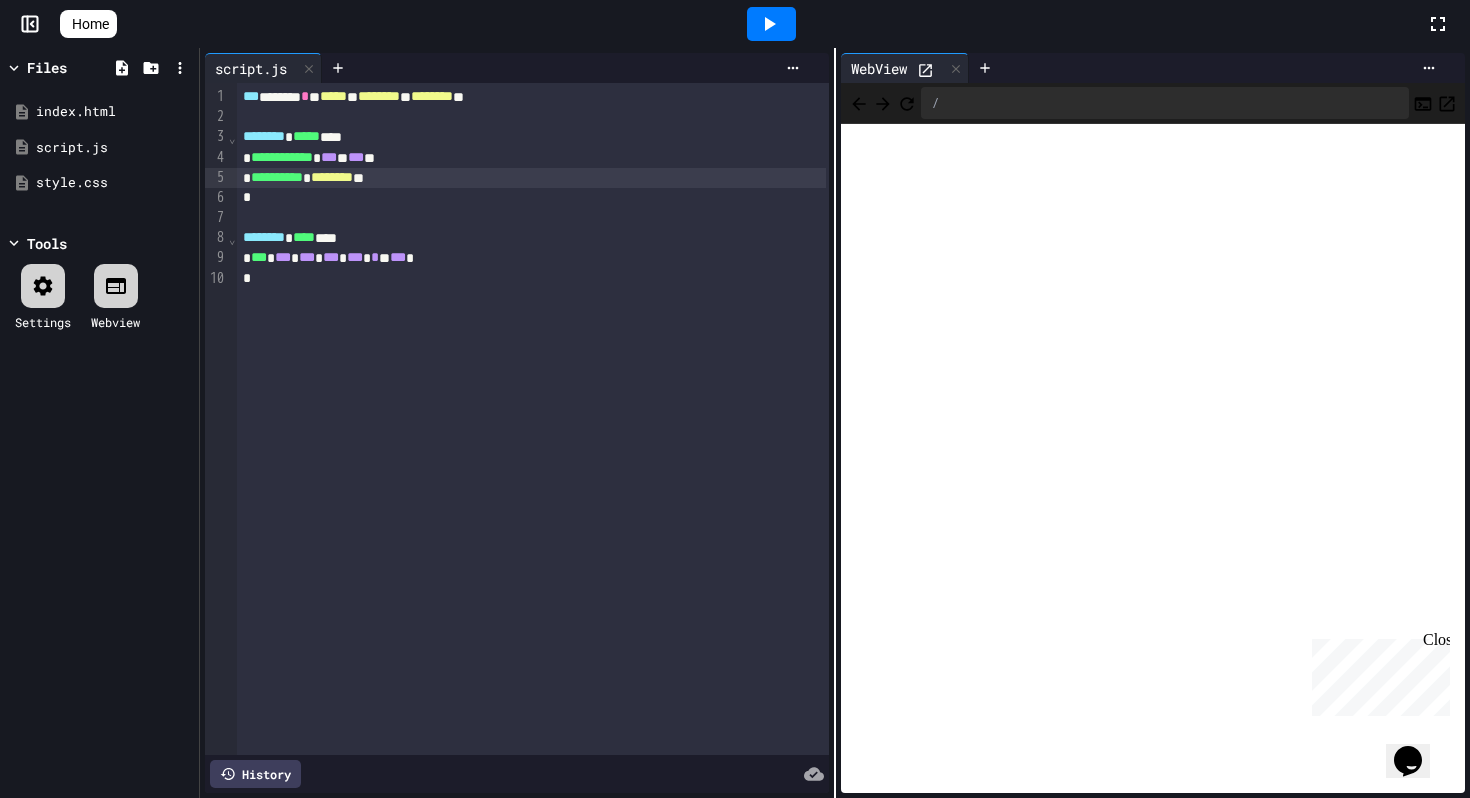 click 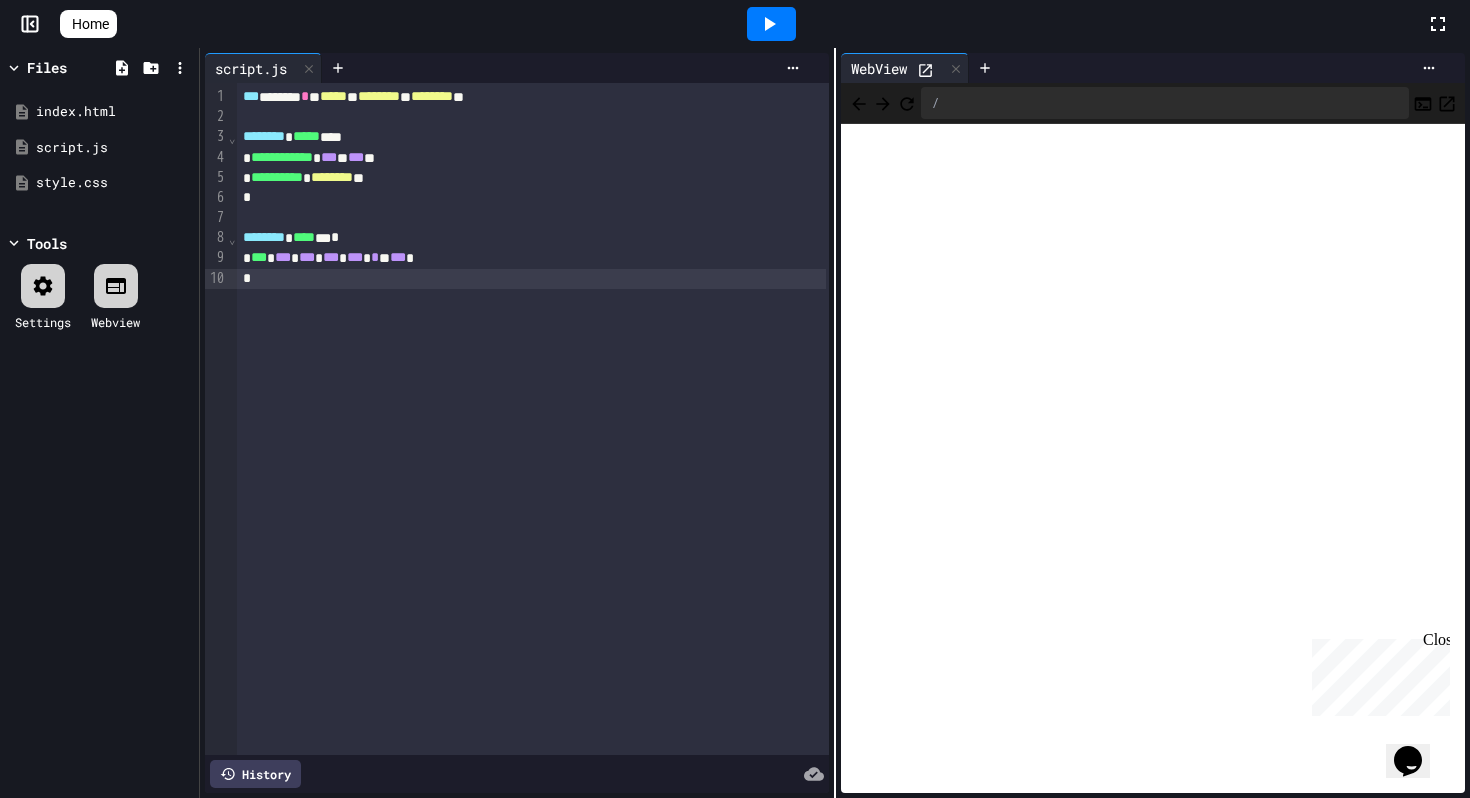 click on "Home" at bounding box center [88, 24] 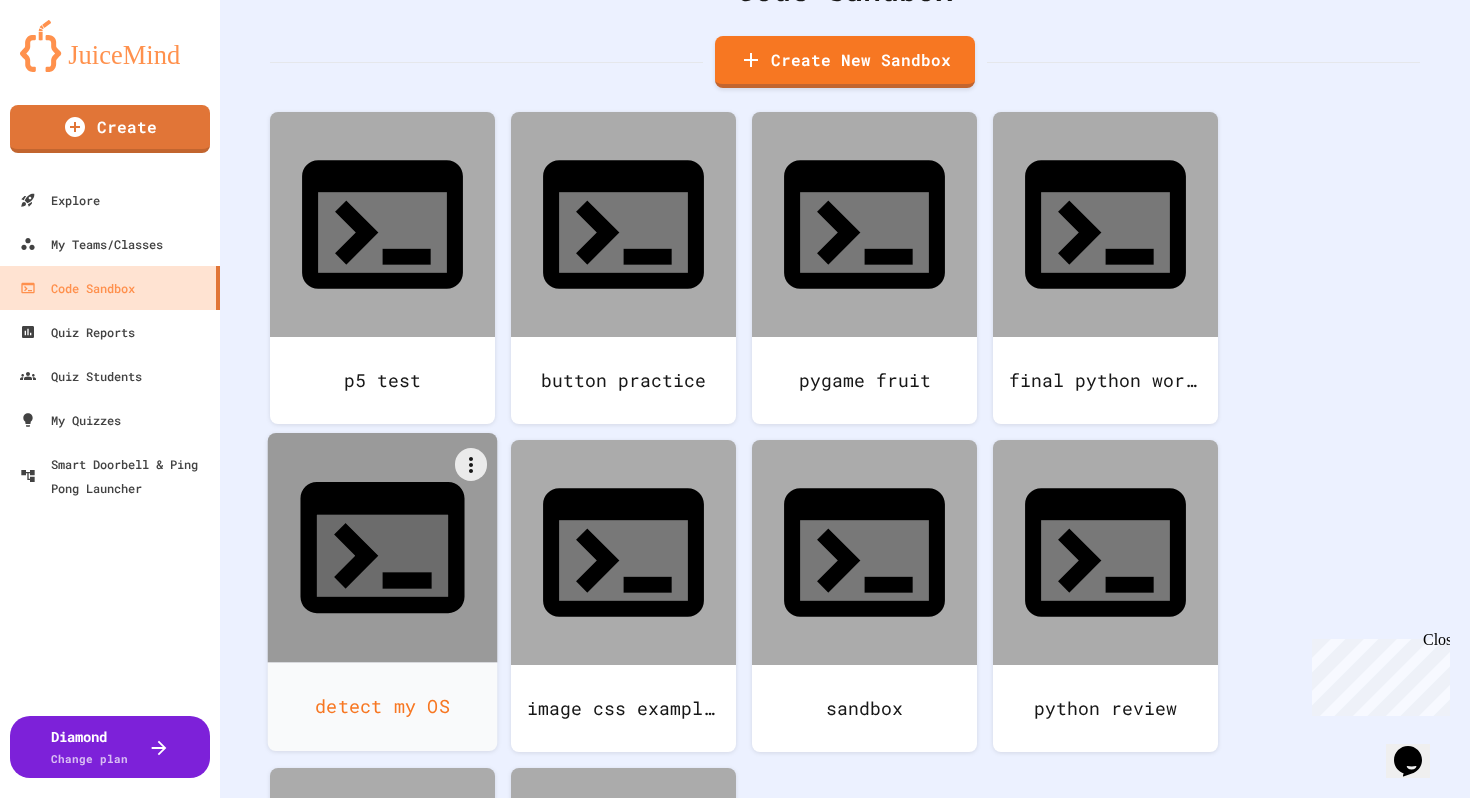 scroll, scrollTop: 0, scrollLeft: 0, axis: both 